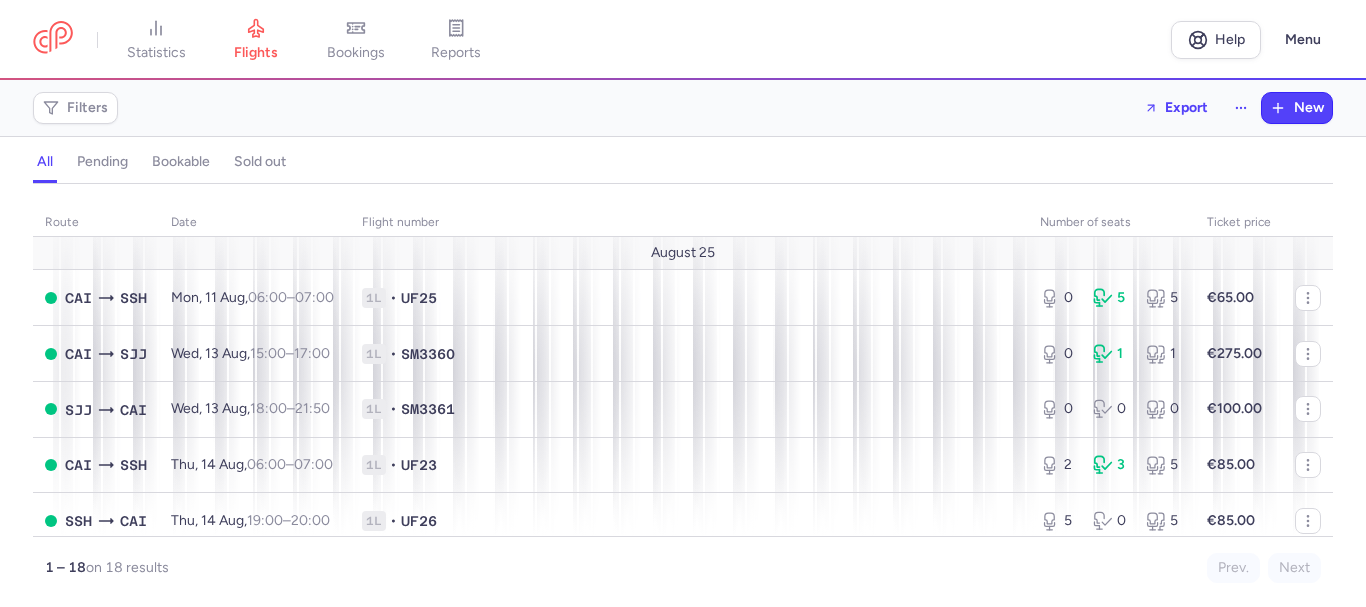 scroll, scrollTop: 0, scrollLeft: 0, axis: both 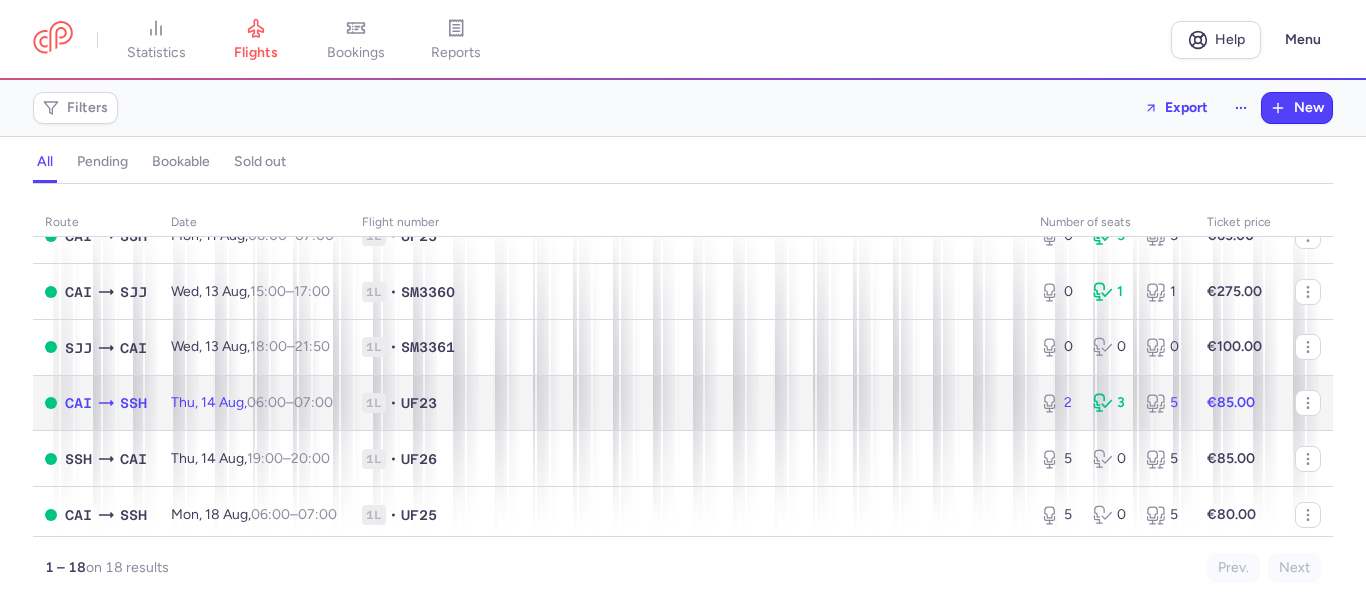 click on "1L • UF23" at bounding box center [689, 403] 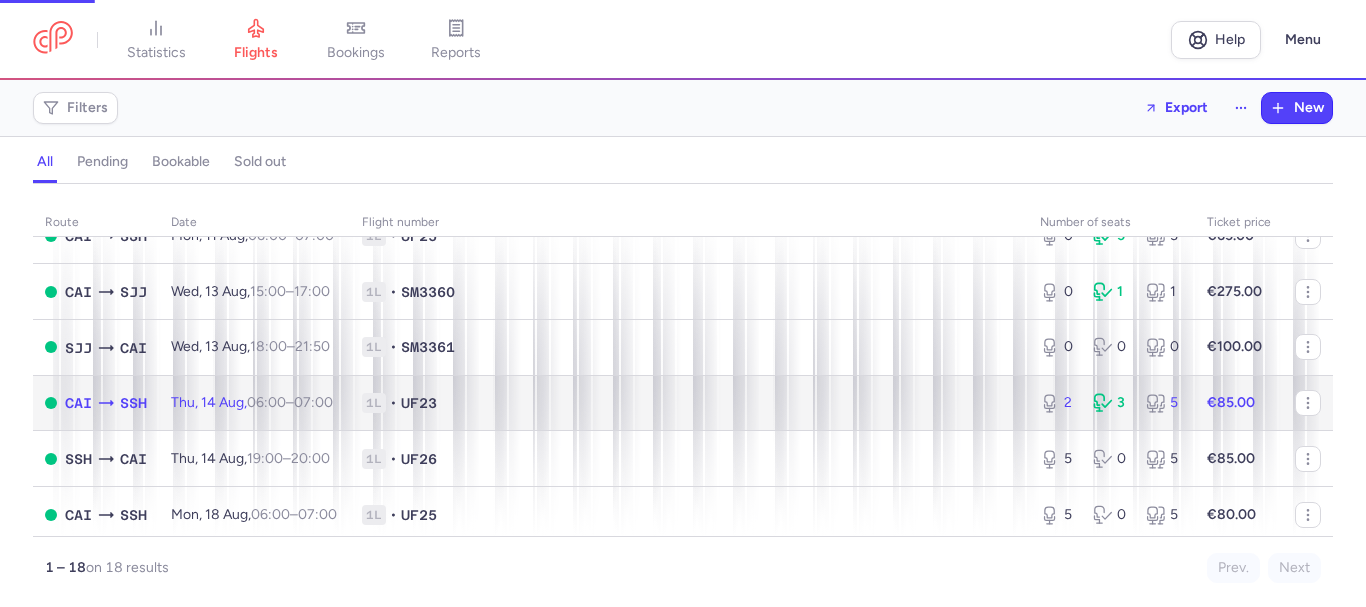 click on "1L • UF23" at bounding box center (689, 403) 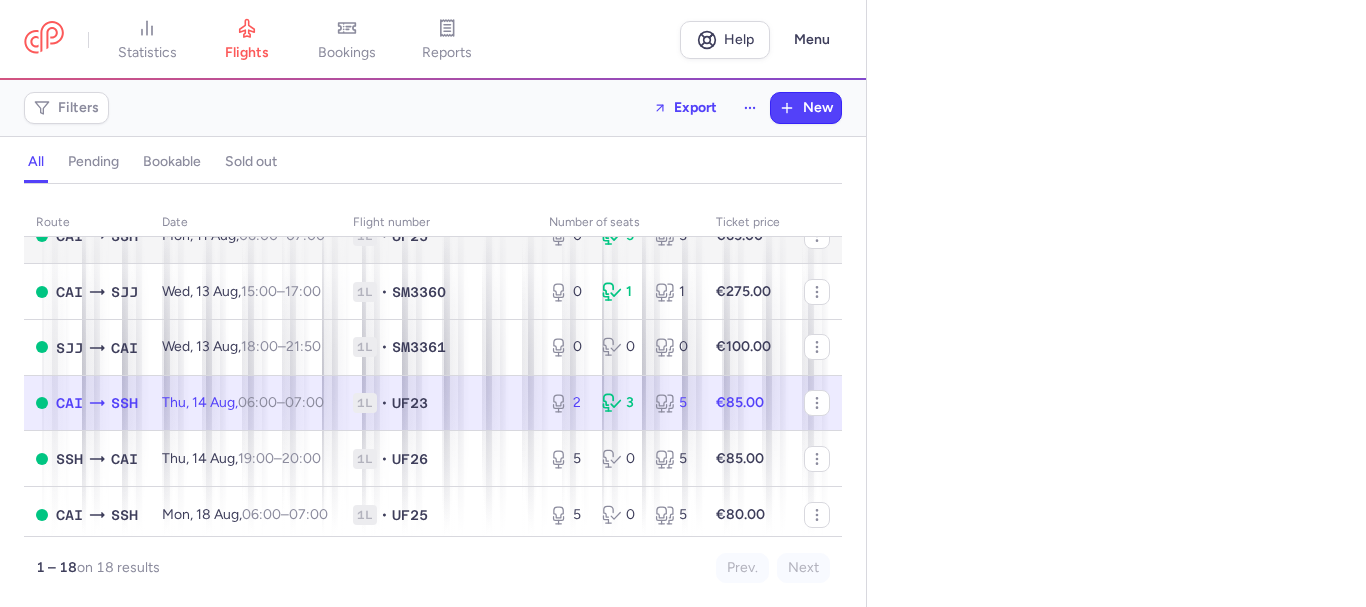 select on "days" 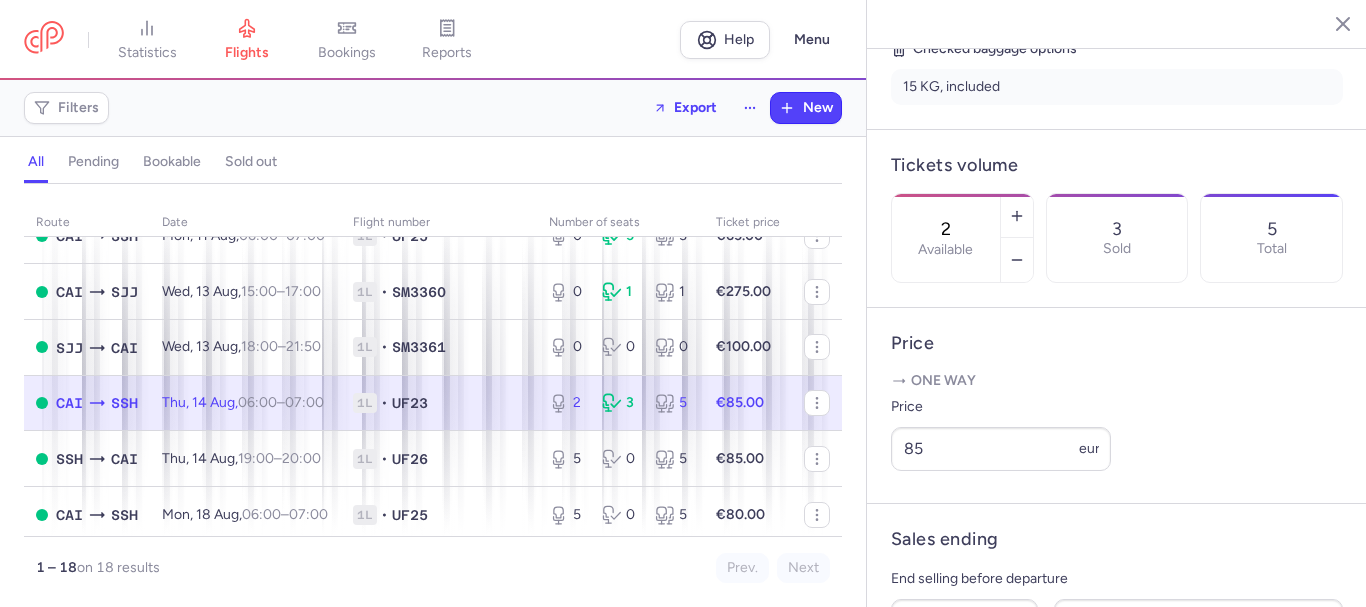 scroll, scrollTop: 500, scrollLeft: 0, axis: vertical 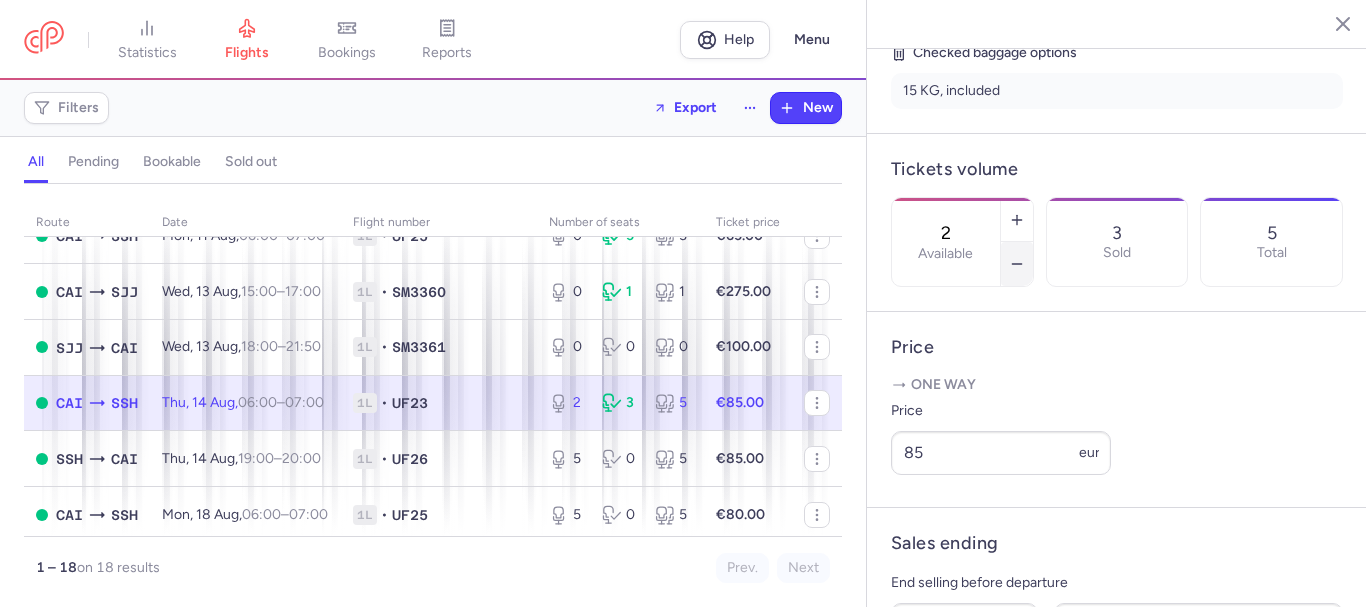 click 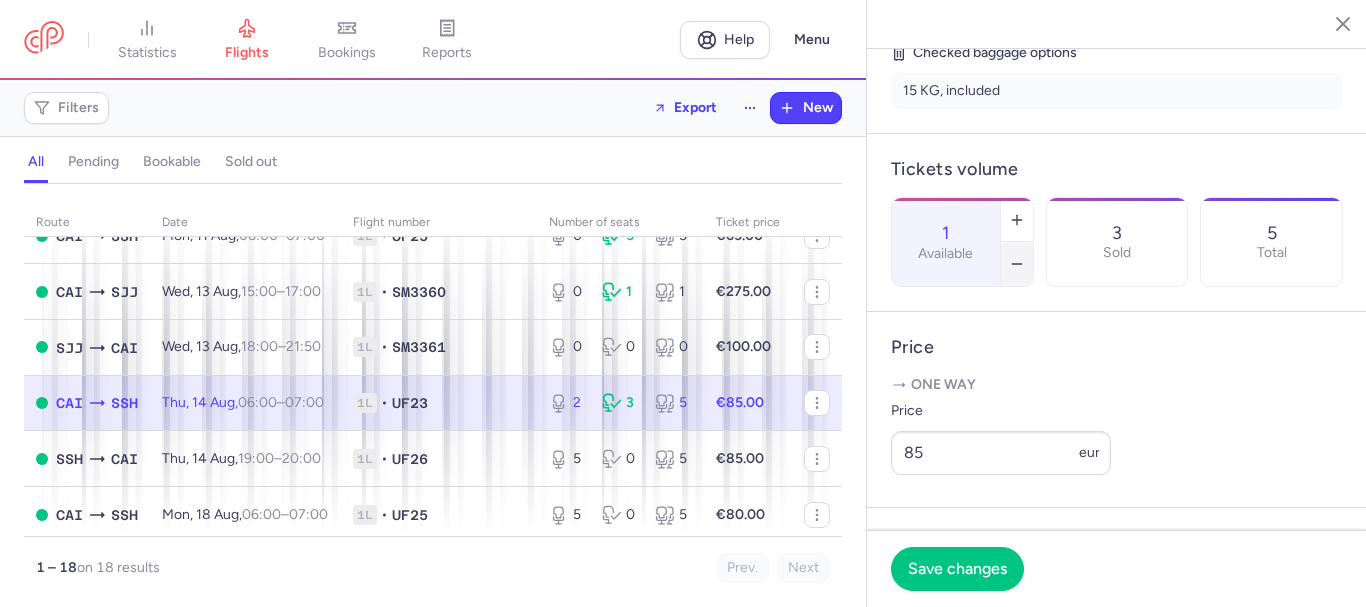 click 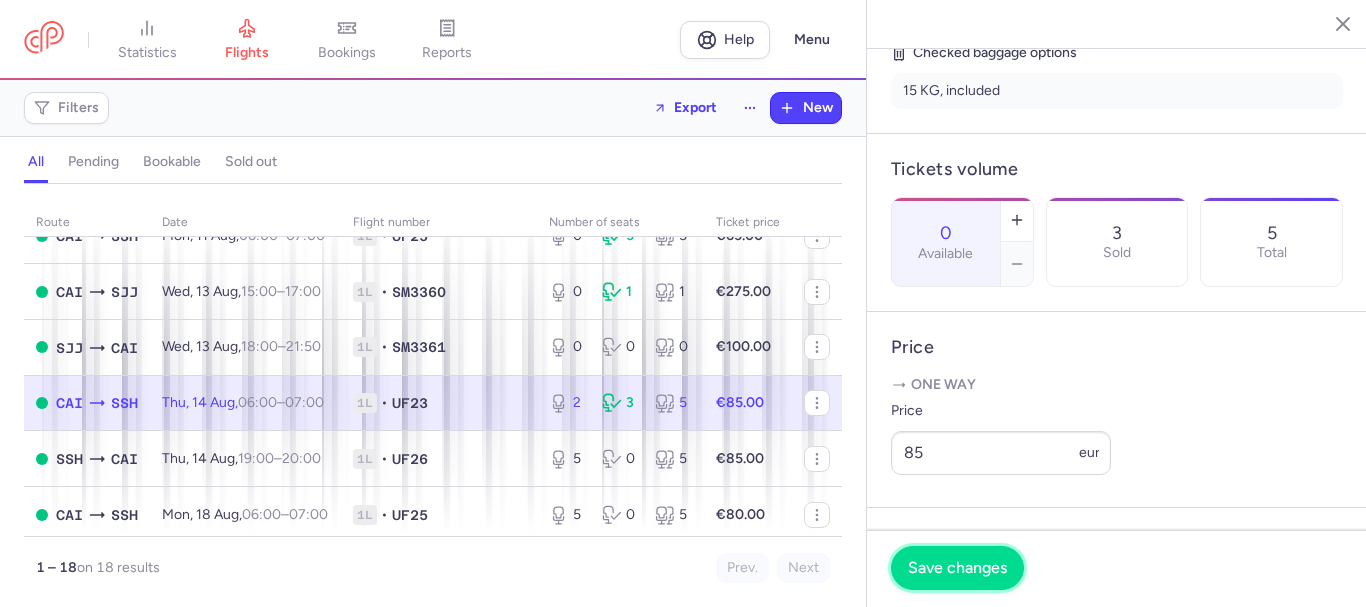click on "Save changes" at bounding box center (957, 568) 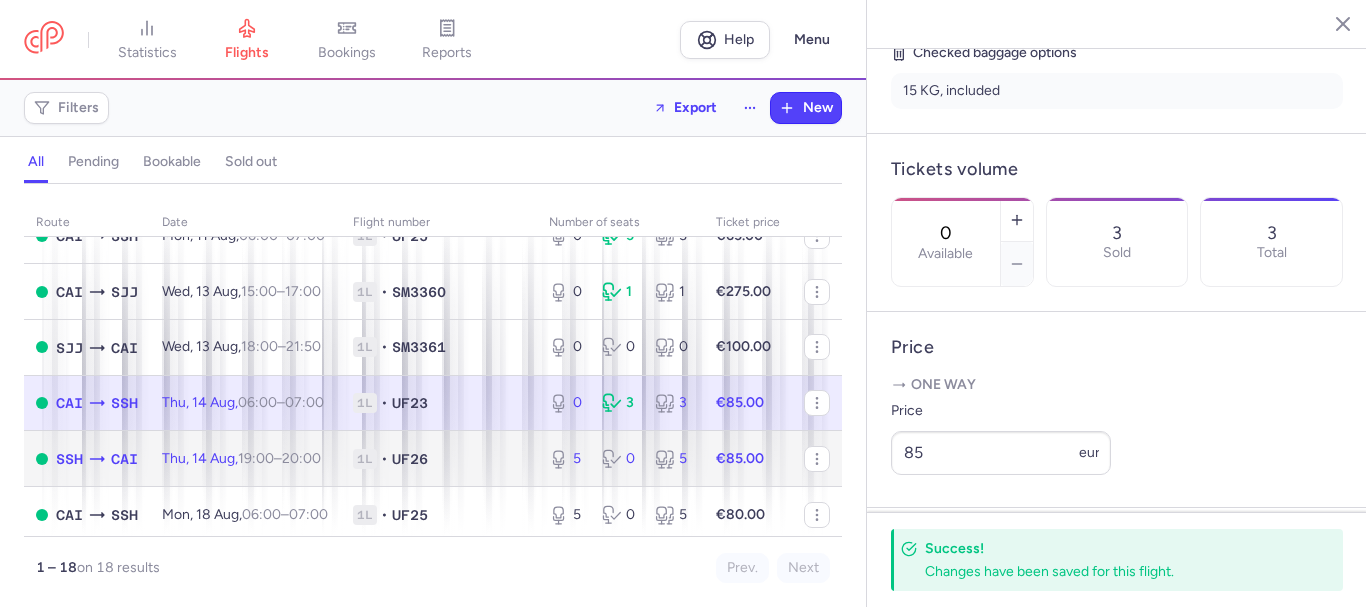 click on "[DAY], [DAY_NUM] [MONTH],  [TIME]  –  [TIME]  [TIMEZONE]" at bounding box center [241, 458] 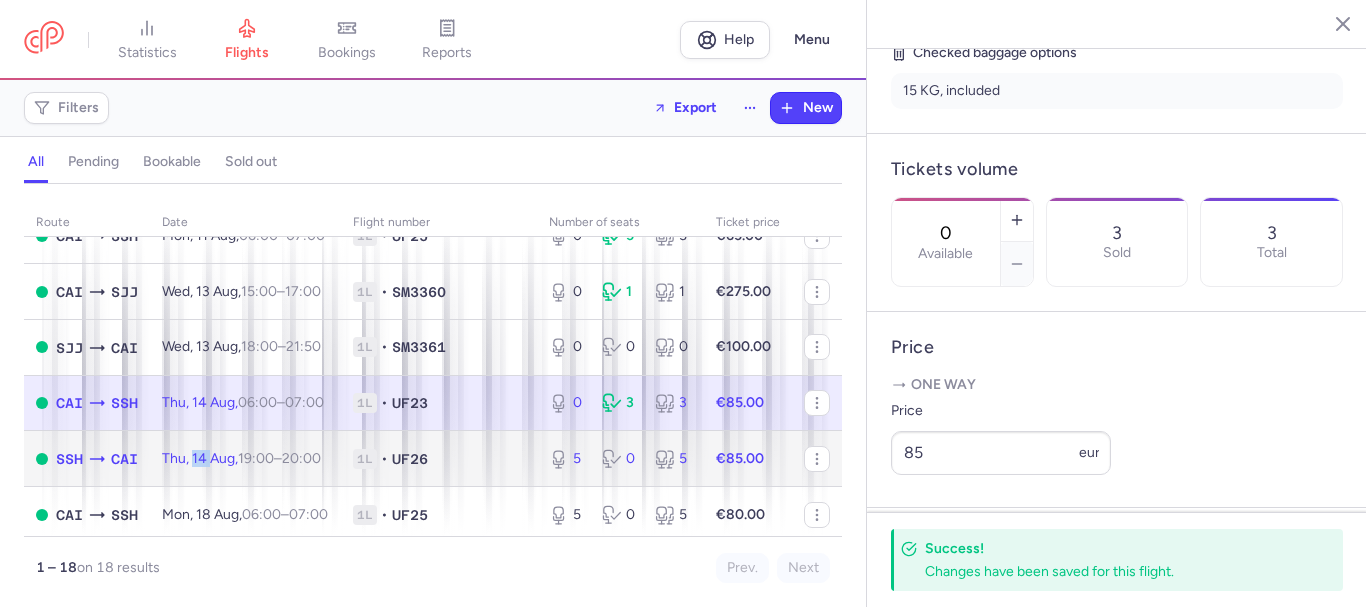 click on "[DAY], [DAY_NUM] [MONTH],  [TIME]  –  [TIME]  [TIMEZONE]" at bounding box center [241, 458] 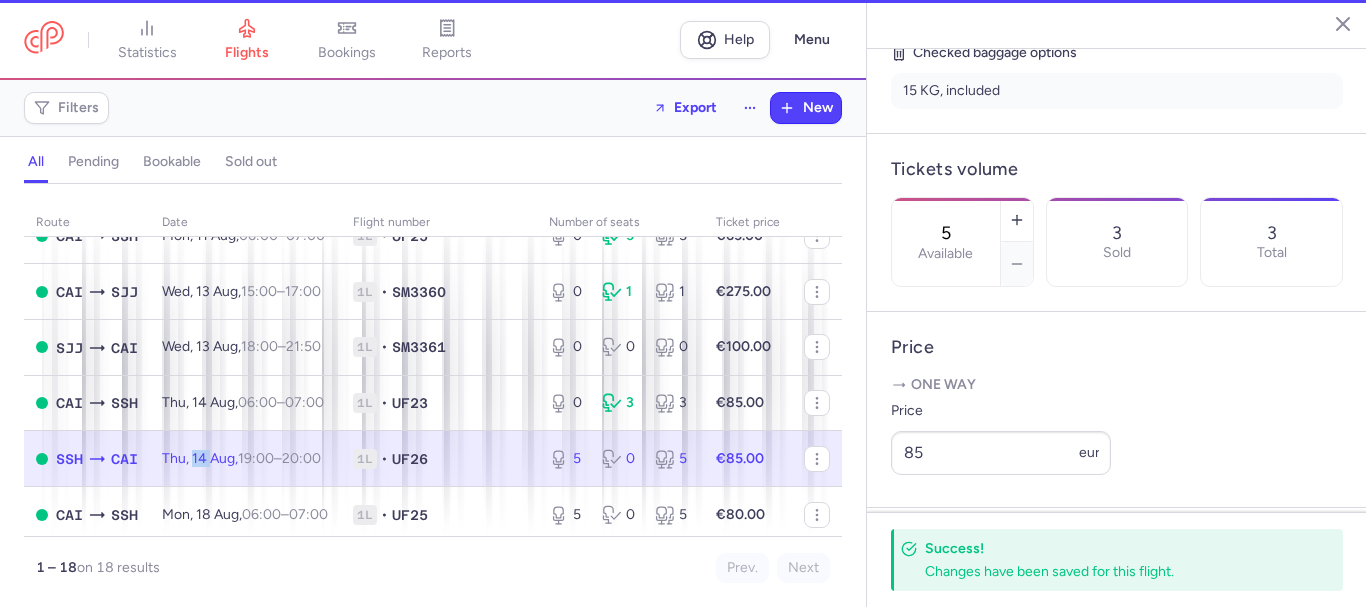 scroll, scrollTop: 484, scrollLeft: 0, axis: vertical 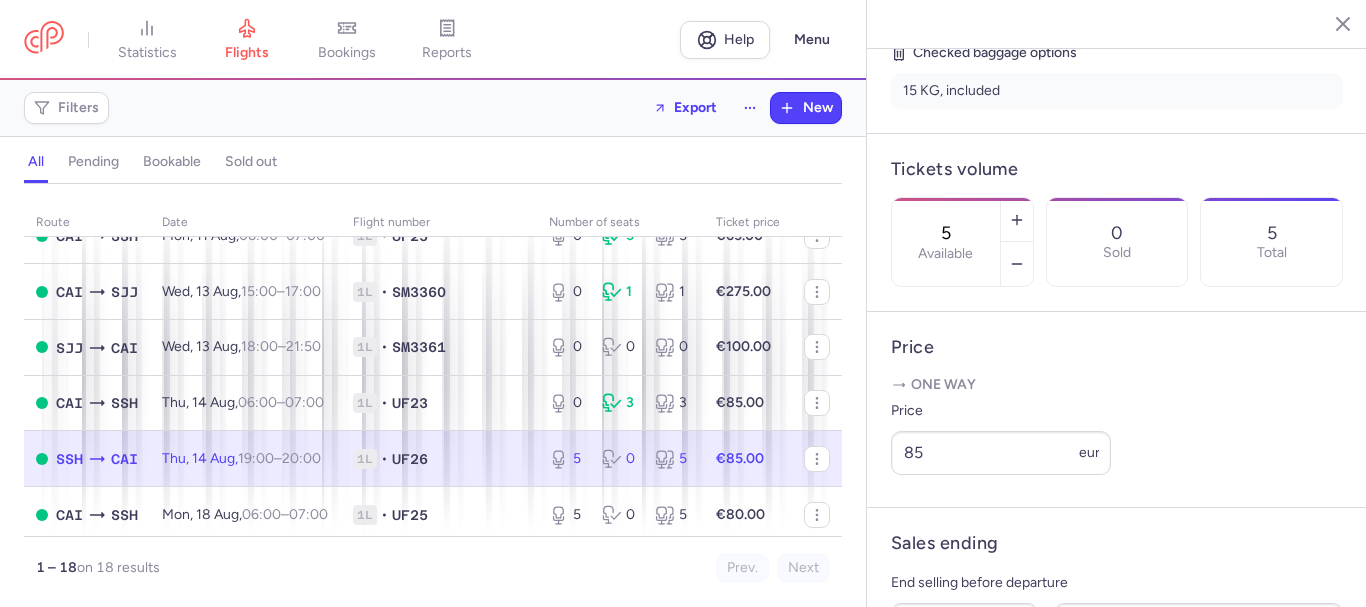click on "[TIME] [TIMEZONE]" at bounding box center [301, 458] 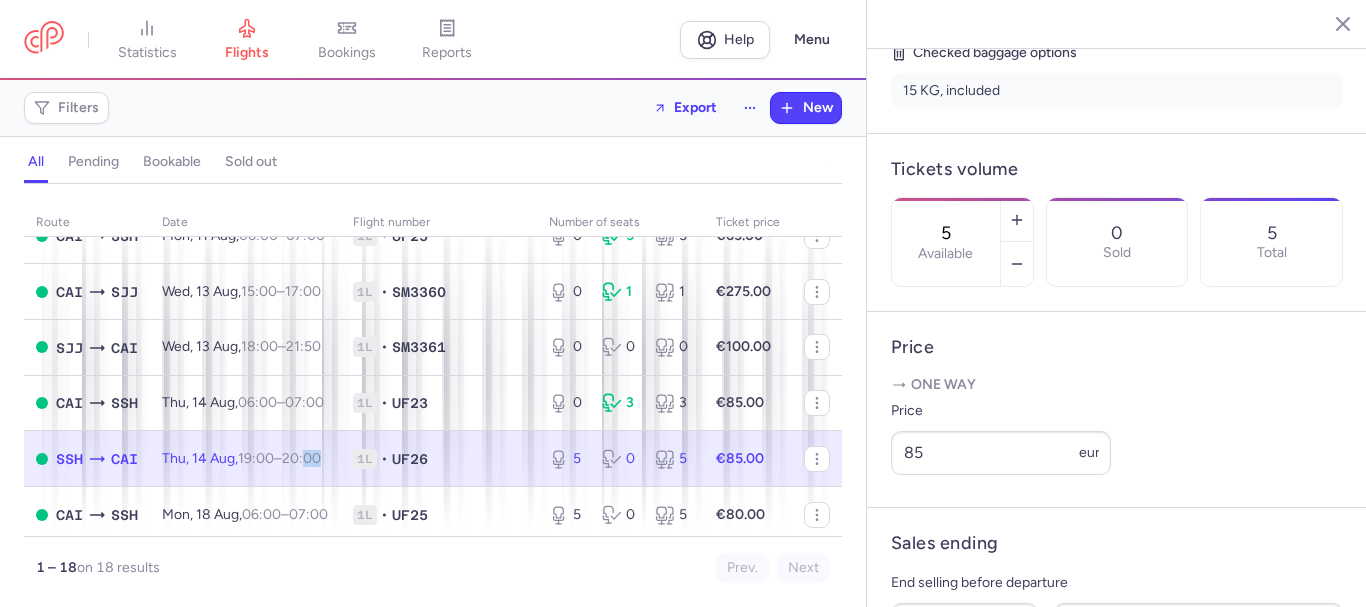 click on "[TIME] [TIMEZONE]" at bounding box center (301, 458) 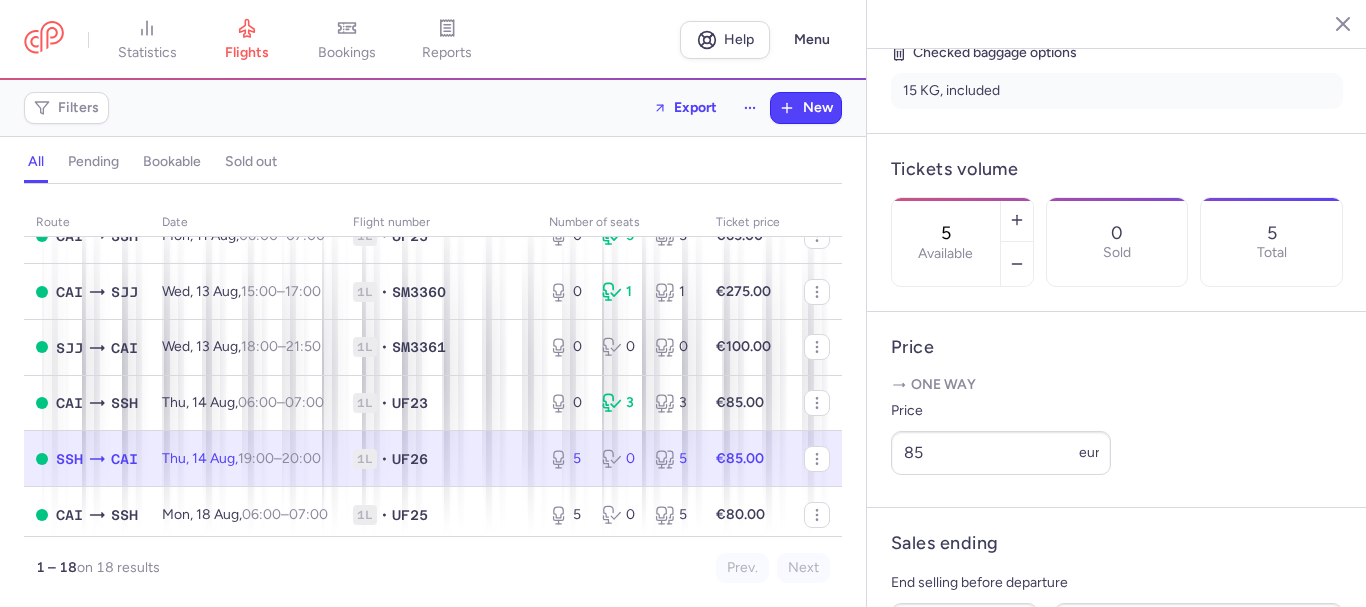 click on "[DAY], [DAY_NUM] [MONTH],  [TIME]  –  [TIME]  [TIMEZONE]" at bounding box center (241, 458) 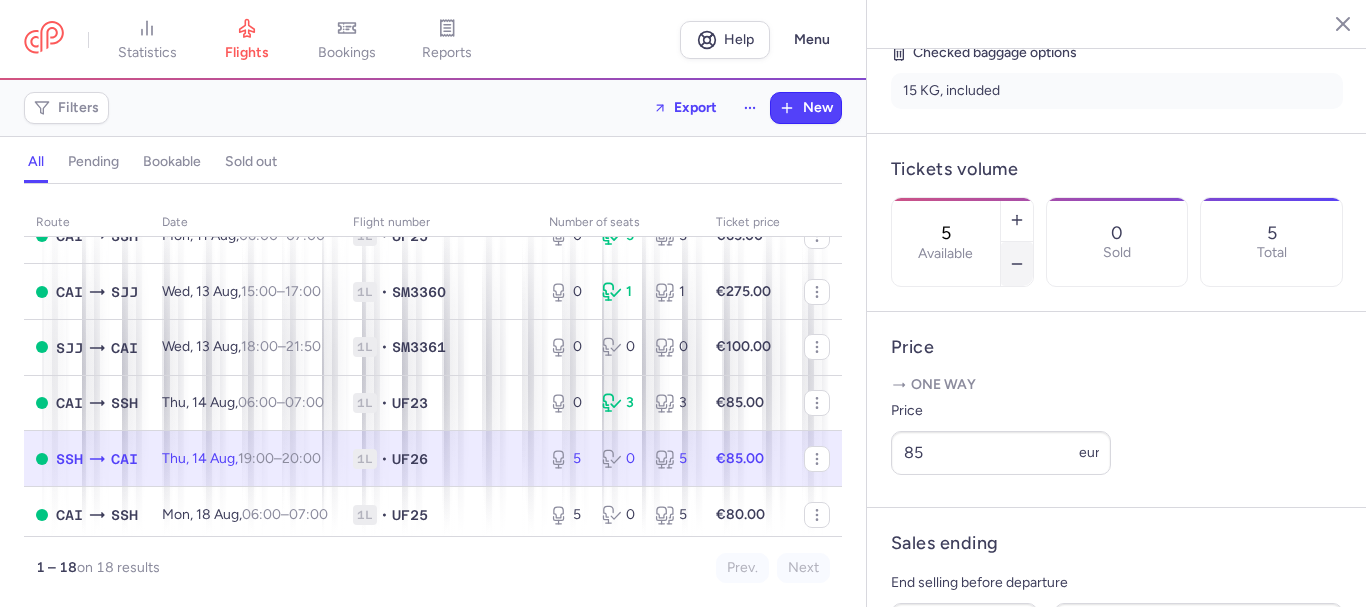 click 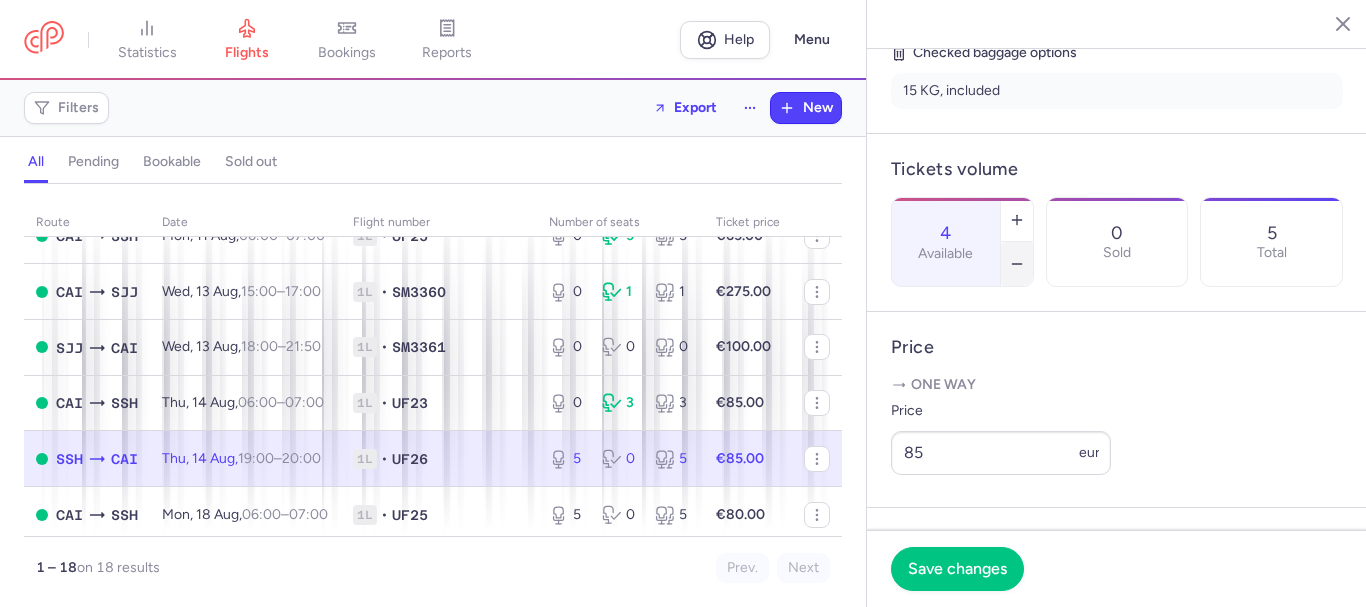 click 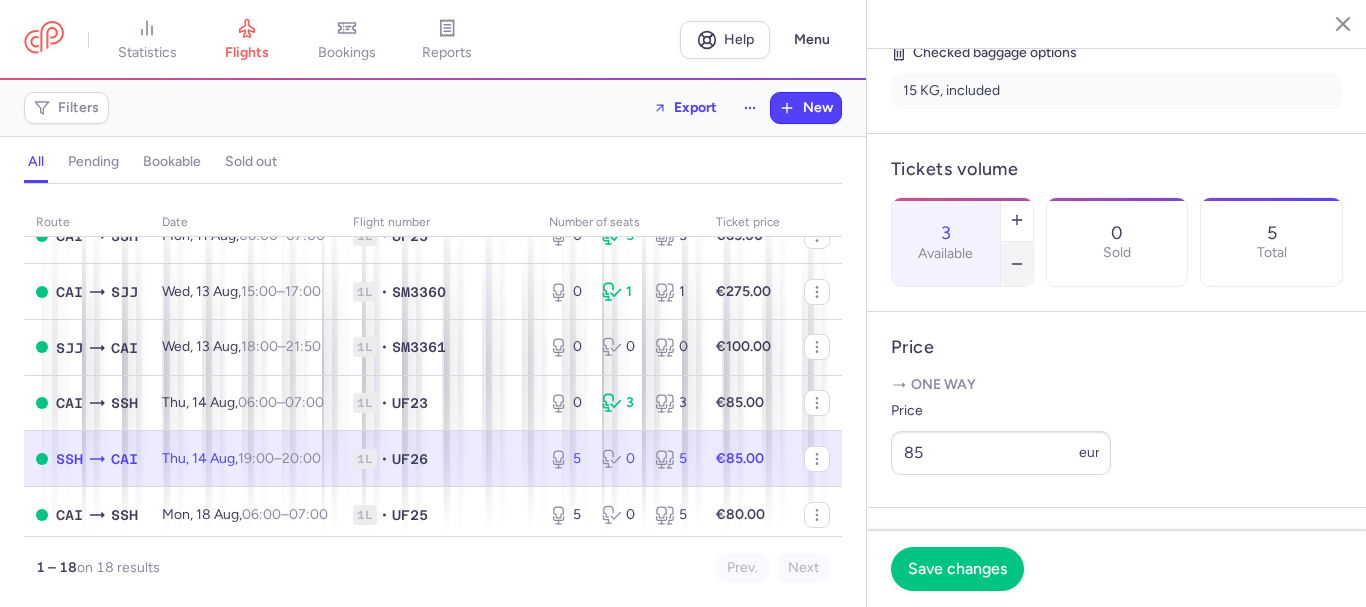 click 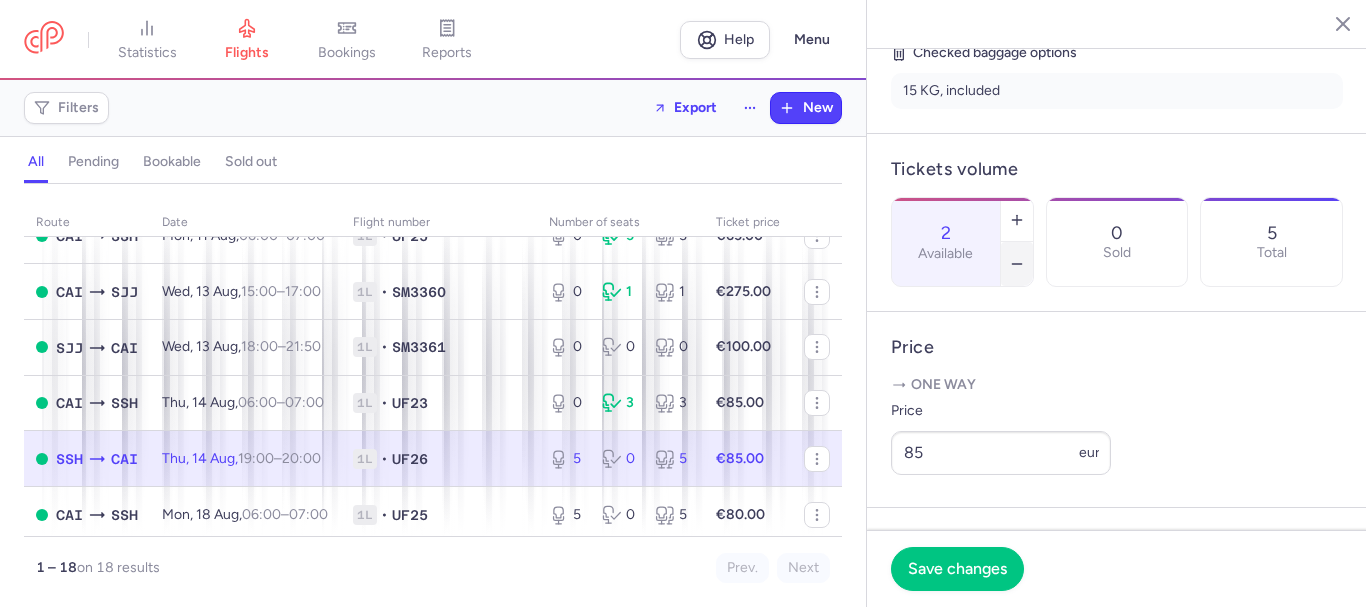 click 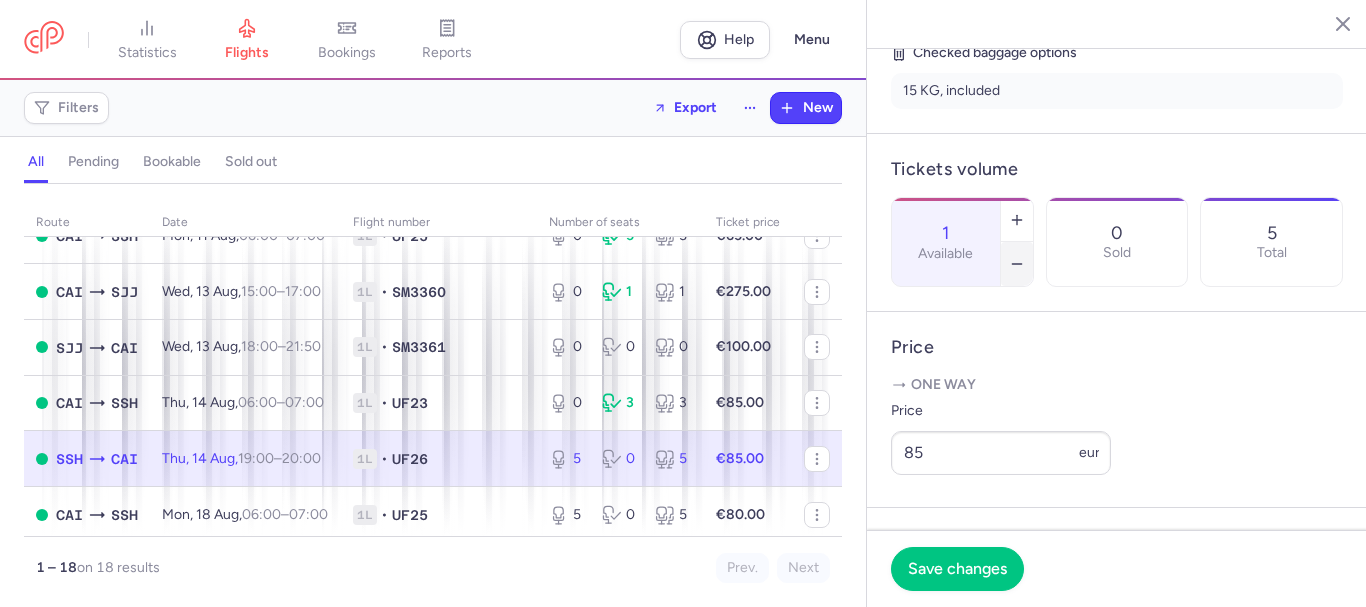 click 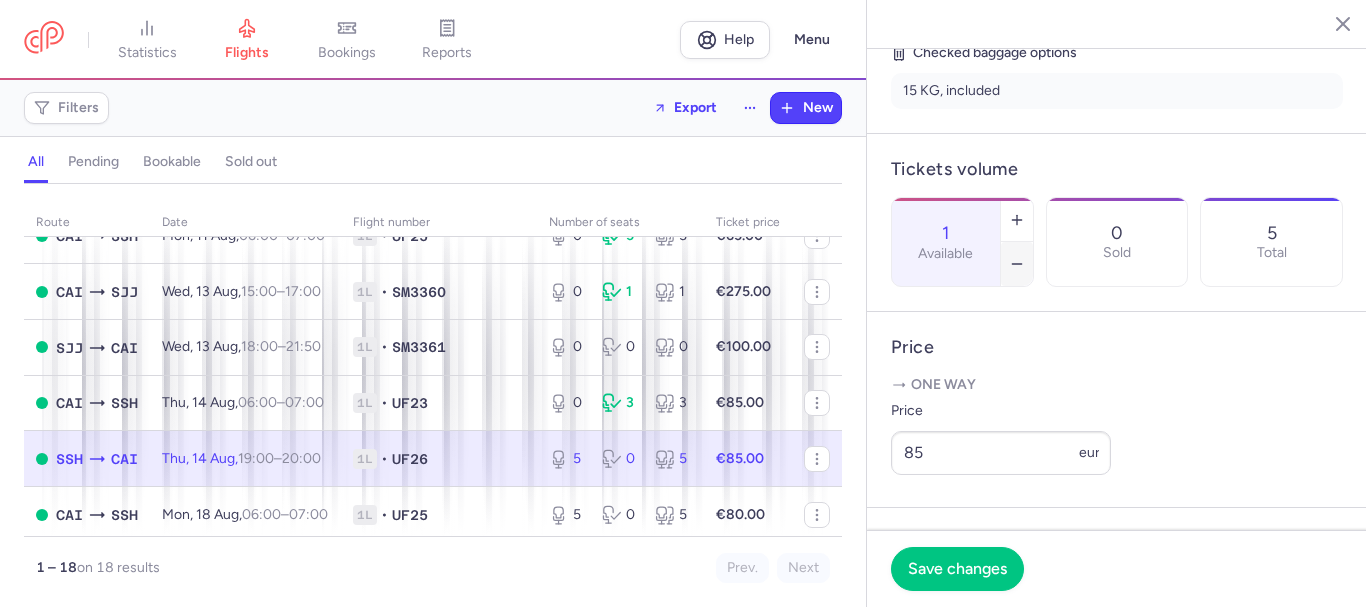 type on "0" 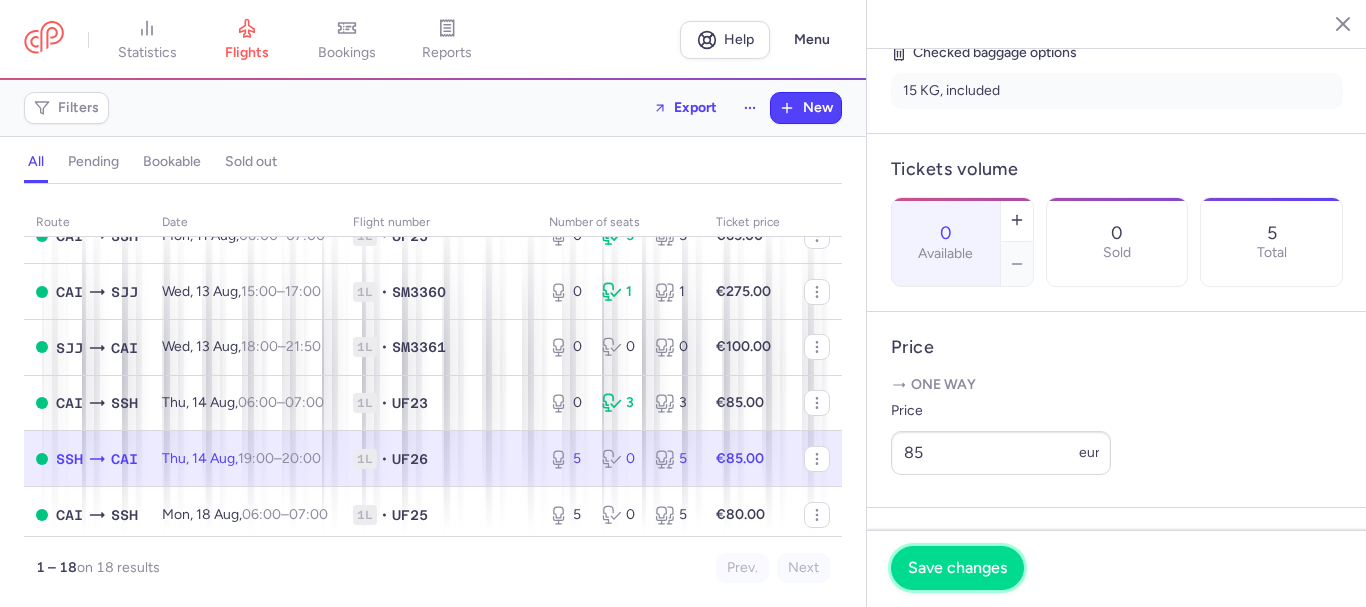 click on "Save changes" at bounding box center (957, 568) 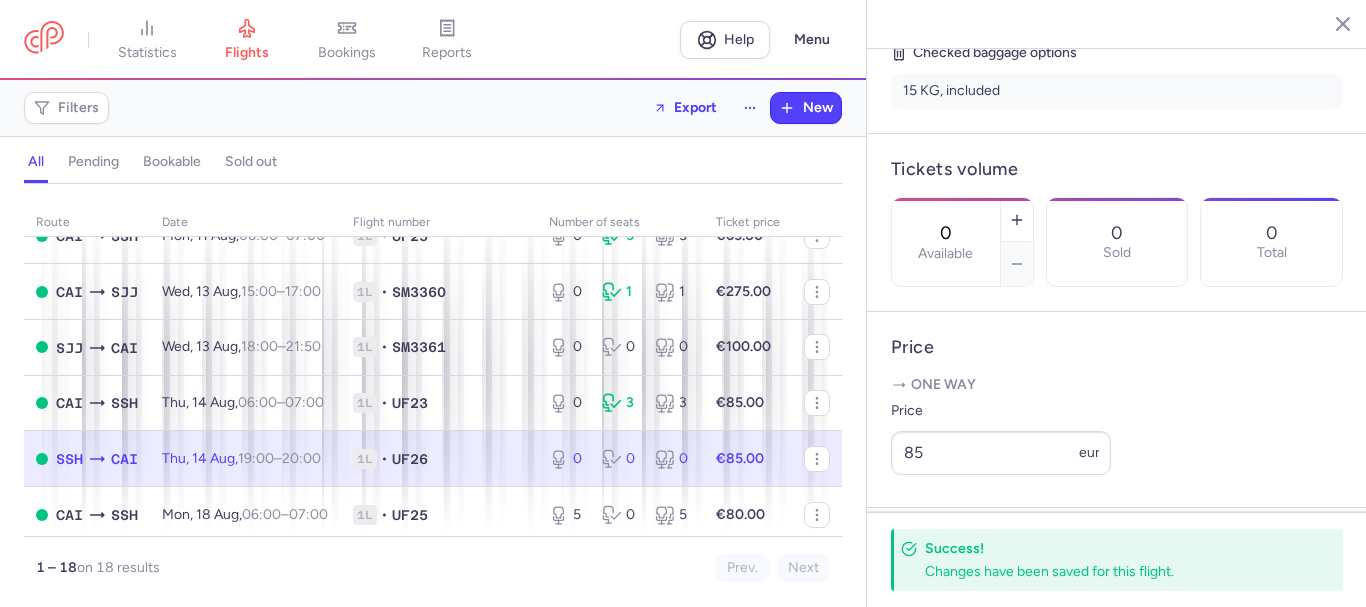click 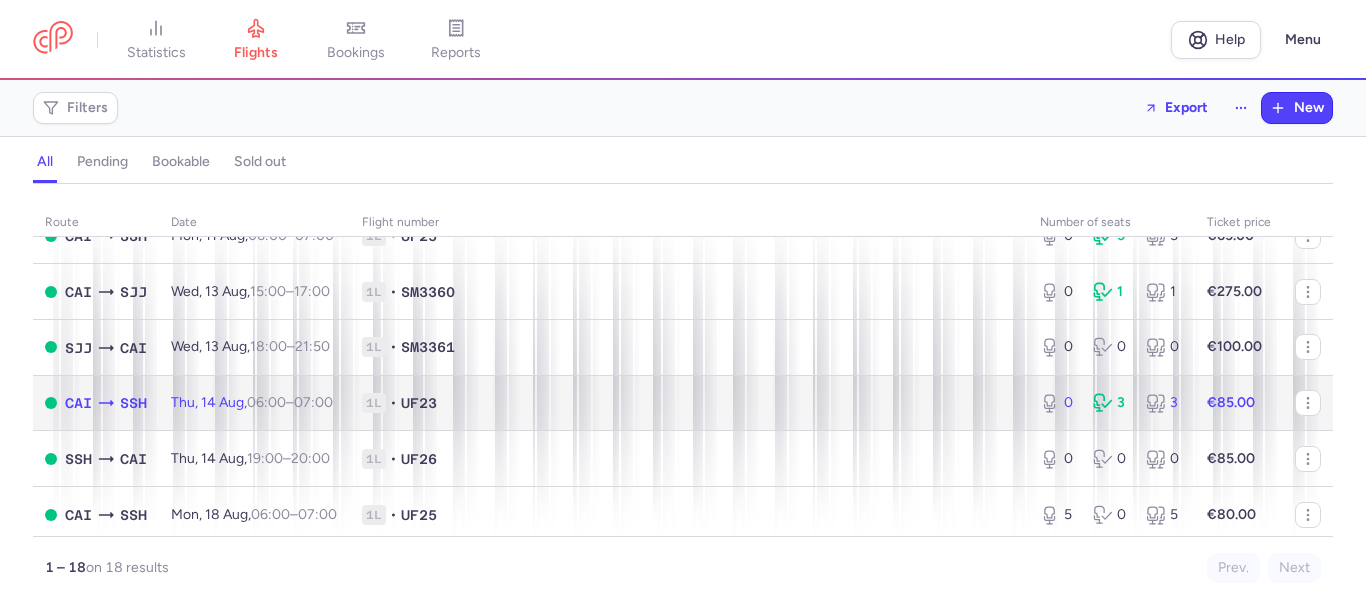click on "1L • UF23" at bounding box center [689, 403] 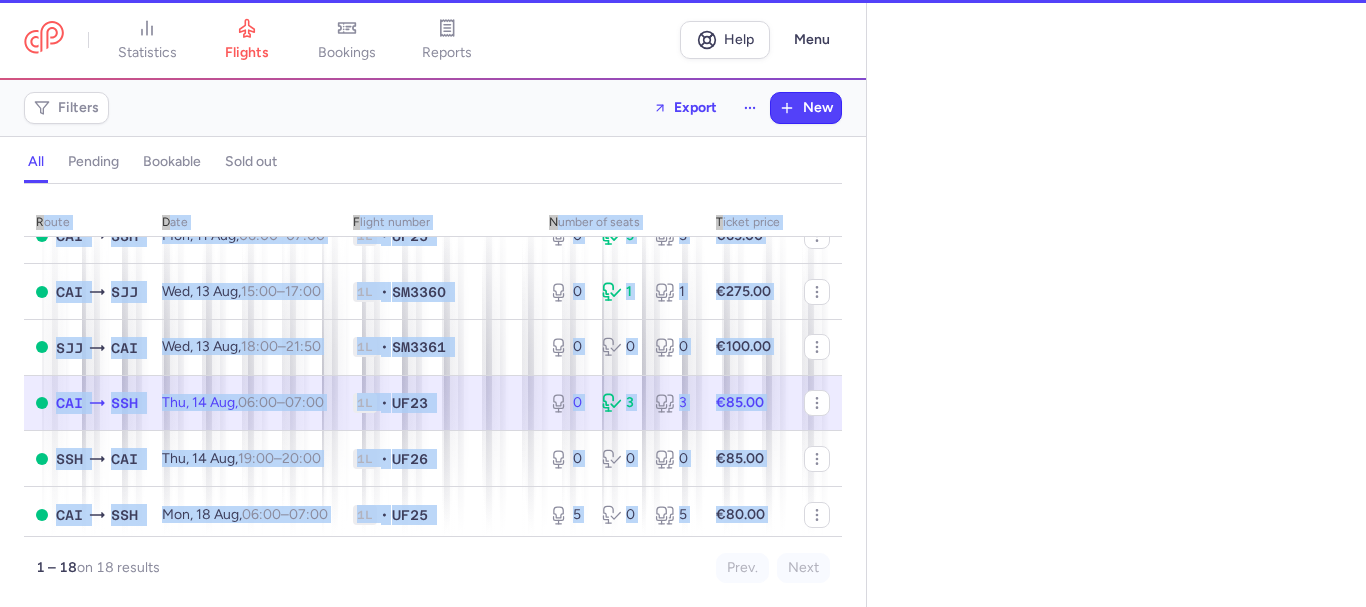click on "route date Flight number number of seats Ticket price August 25  CAI  SSH [DAY], [DAY_NUM] [MONTH],  [TIME]  –  [TIME]  [TIMEZONE] 1L • UF25 0 5 5 €65.00  CAI  SJJ [DAY], [DAY_NUM] [MONTH],  [TIME]  –  [TIME]  [TIMEZONE] 1L • SM3360 0 1 1 €275.00  SJJ  CAI [DAY], [DAY_NUM] [MONTH],  [TIME]  –  [TIME]  [TIMEZONE] 1L • SM3361 0 0 0 €100.00  CAI  SSH [DAY], [DAY_NUM] [MONTH],  [TIME]  –  [TIME]  [TIMEZONE] 1L • UF23 0 3 3 €85.00  SSH  CAI [DAY], [DAY_NUM] [MONTH],  [TIME]  –  [TIME]  [TIMEZONE] 1L • UF26 5 0 5 €85.00  CAI  SSH [DAY], [DAY_NUM] [MONTH],  [TIME]  –  [TIME]  [TIMEZONE] 1L • UF25 5 0 5 €80.00  SSH  CAI [DAY], [DAY_NUM] [MONTH],  [TIME]  –  [TIME]  [TIMEZONE] 1L • UF24 5 0 5 €80.00  CAI  SJJ [DAY], [DAY_NUM] [MONTH],  [TIME]  –  [TIME]  [TIMEZONE] 1L • SM3360 10 0 10 €275.00  SJJ  CAI [DAY], [DAY_NUM] [MONTH],  [TIME]  –  [TIME]  [TIMEZONE] 1L • SM3361 10 0 10 €275.00  CAI  SSH [DAY], [DAY_NUM] [MONTH],  [TIME]  –  [TIME]  [TIMEZONE] 1L • UF23 5 0 5 €80.00  SSH  CAI [DAY], [DAY_NUM] [MONTH],  [TIME]  –  [TIME]  [TIMEZONE] 1L • UF26 5 0 5 €80.00  CAI  SSH [DAY], [DAY_NUM] [MONTH],  [TIME]  –  [TIME]  [TIMEZONE] 1L • UF25 5 0 5 €80.00  SSH  CAI [DAY], [DAY_NUM] [MONTH],  [TIME]  –  [TIME]  [TIMEZONE] 1L • UF24 5 0 5  SJJ" at bounding box center (433, 401) 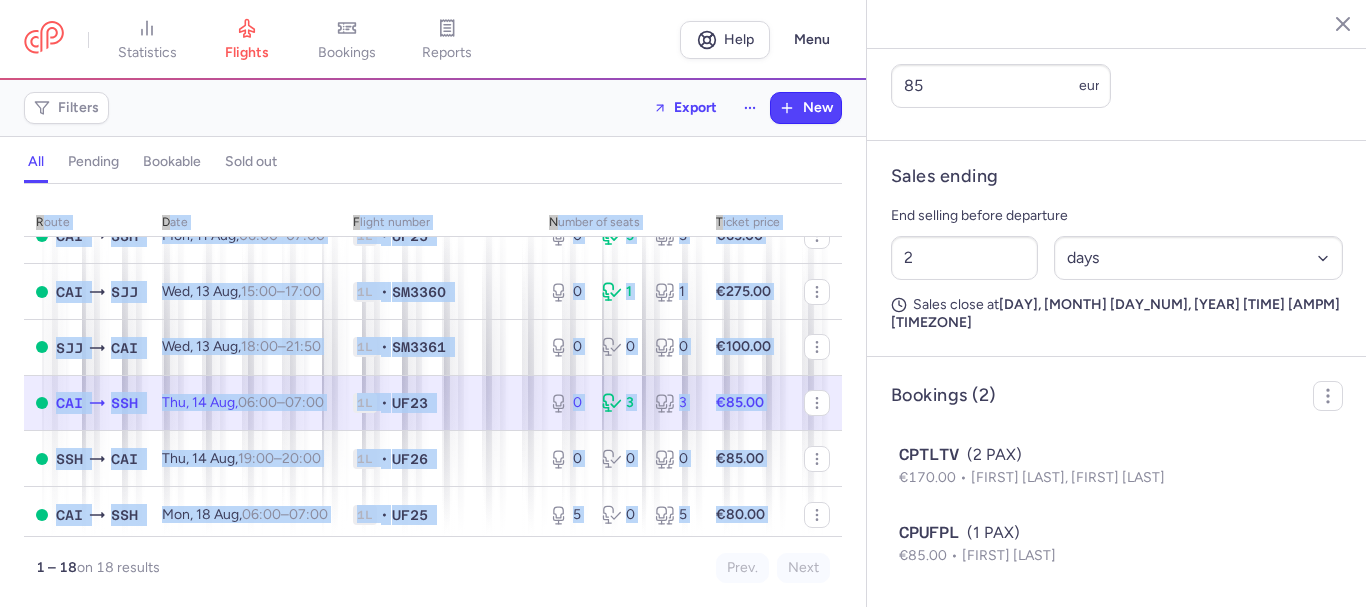 scroll, scrollTop: 902, scrollLeft: 0, axis: vertical 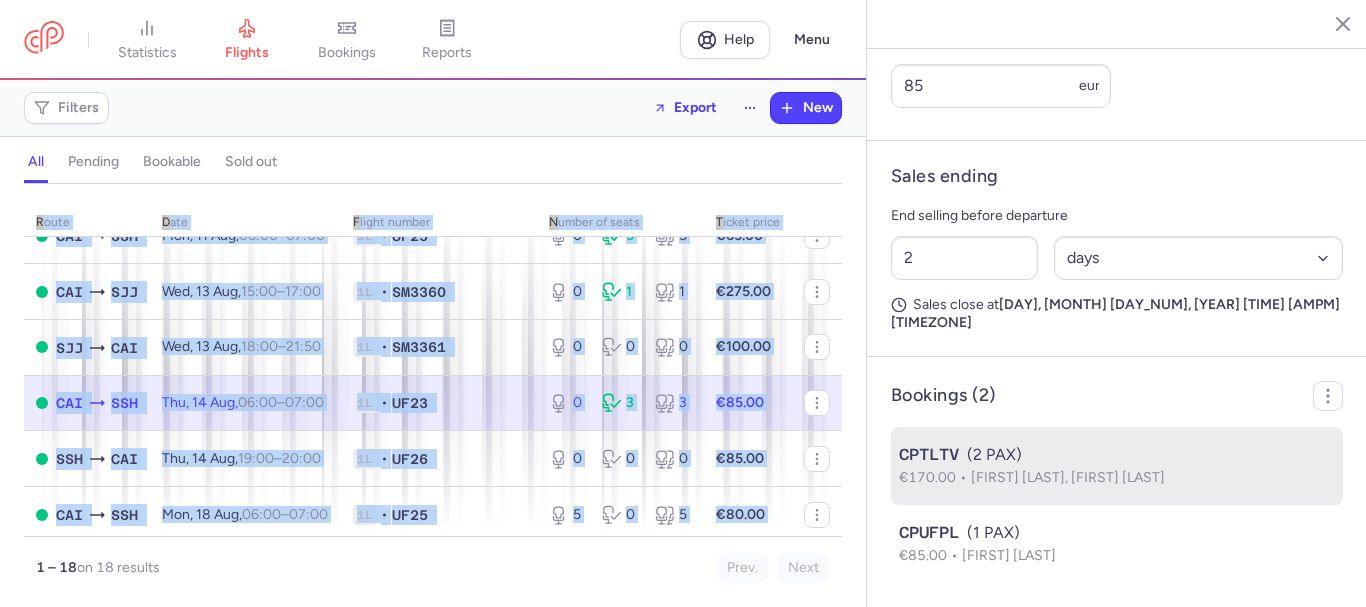click on "[FIRST] [LAST], [FIRST] [LAST]" at bounding box center [1068, 477] 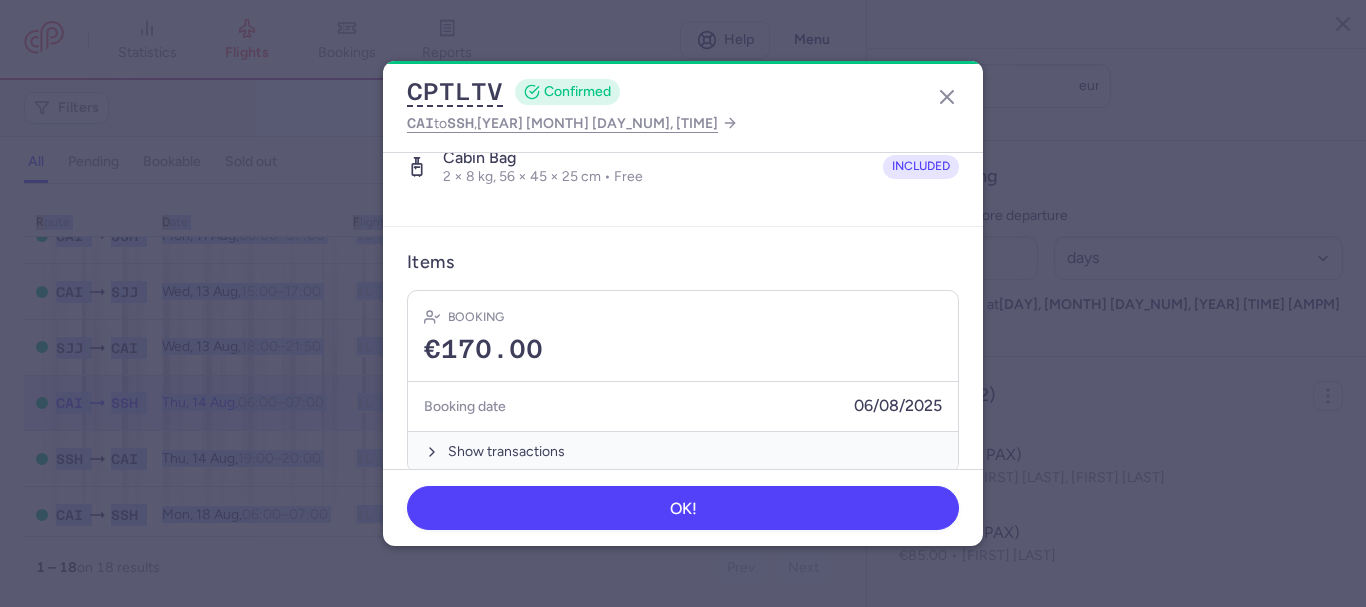 scroll, scrollTop: 567, scrollLeft: 0, axis: vertical 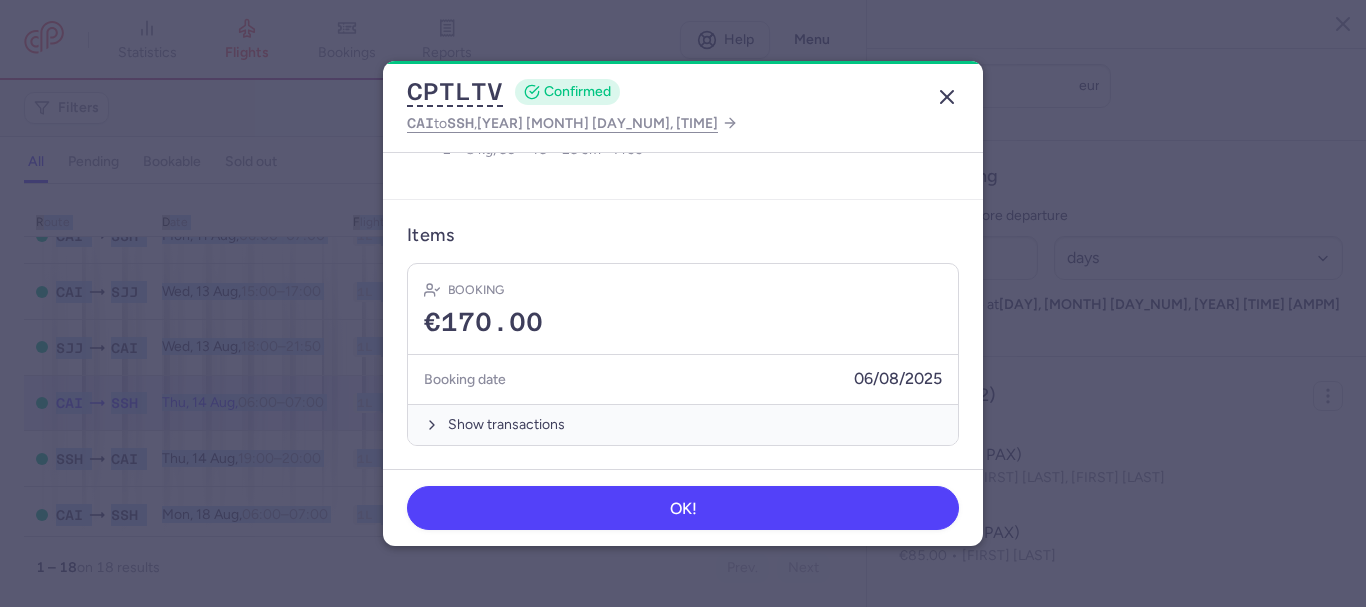 click 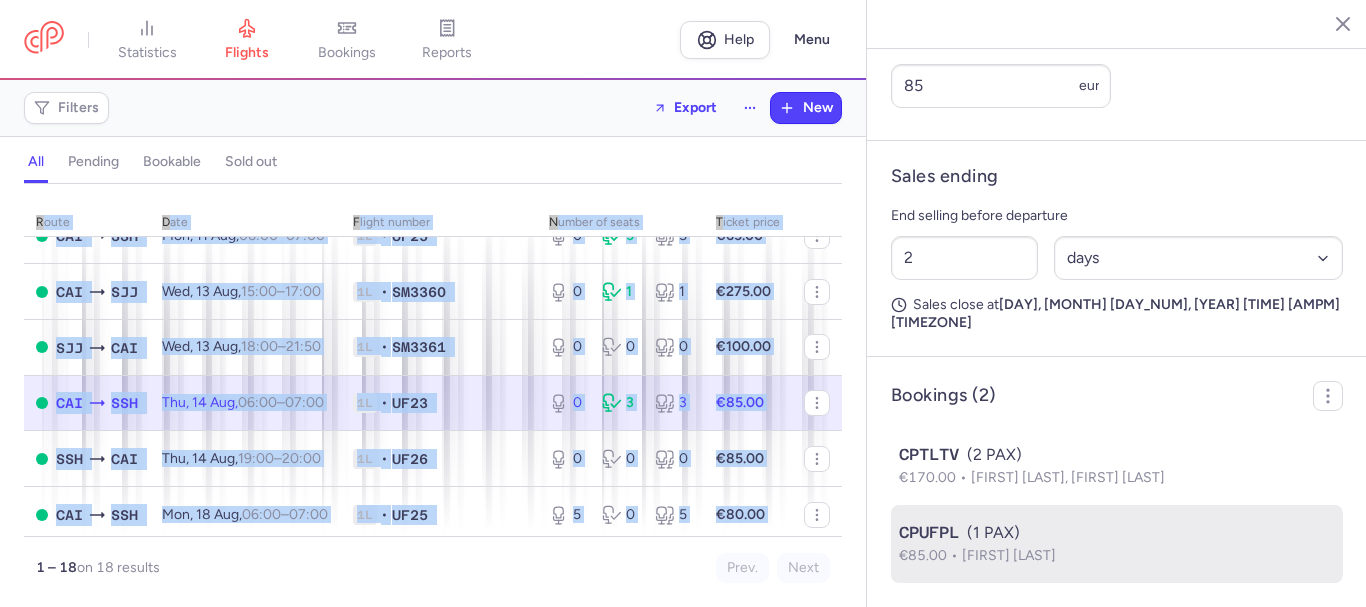 click on "[FIRST] [LAST]" at bounding box center (1009, 555) 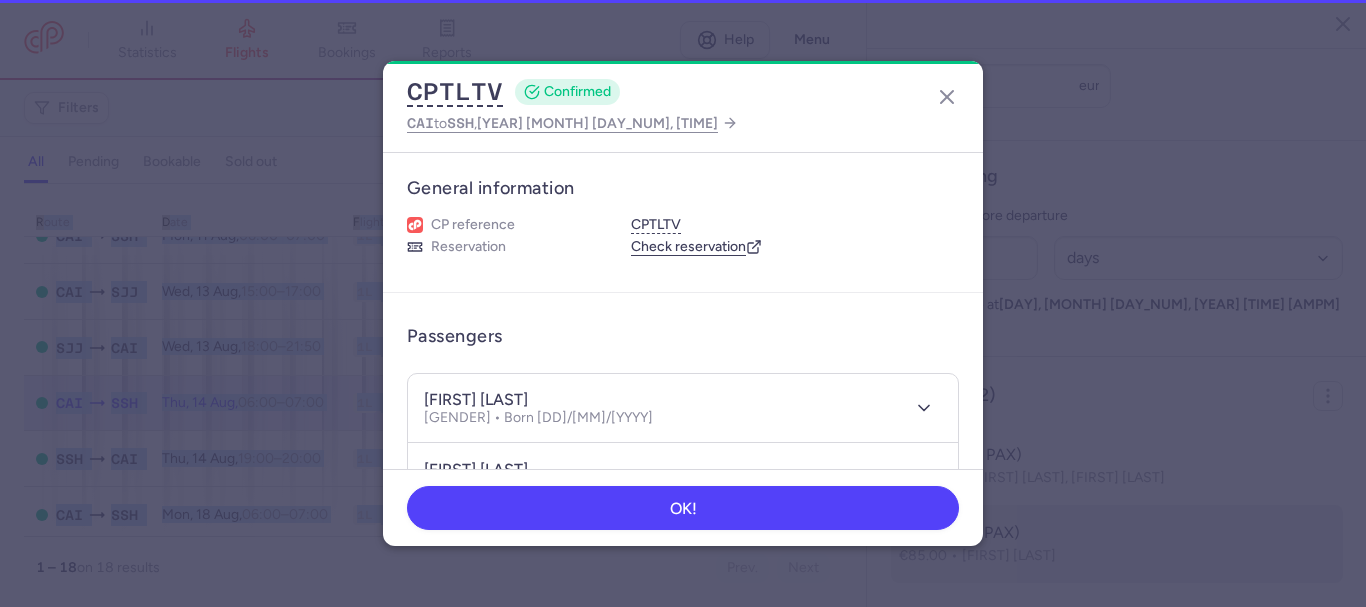 click on "CPTLTV  CONFIRMED CAI  to  SSH ,  [YEAR] [MONTH] [DAY_NUM], [TIME] General information CP reference CPTLTV Reservation  Check reservation  Passengers [FIRST] [LAST]  [GENDER] • Born [DD]/[MM]/[YYYY] [FIRST] [LAST]  [GENDER] • Born [DD]/[MM]/[YYYY] Ancillaries Checked baggage 2 × 15 kg • Free included Cabin bag 2 × 8 kg, 56 × 45 × 25 cm • Free included Items Booking €170.00 Booking date  [MM]/[DD]/[YYYY]  Show transactions OK!" 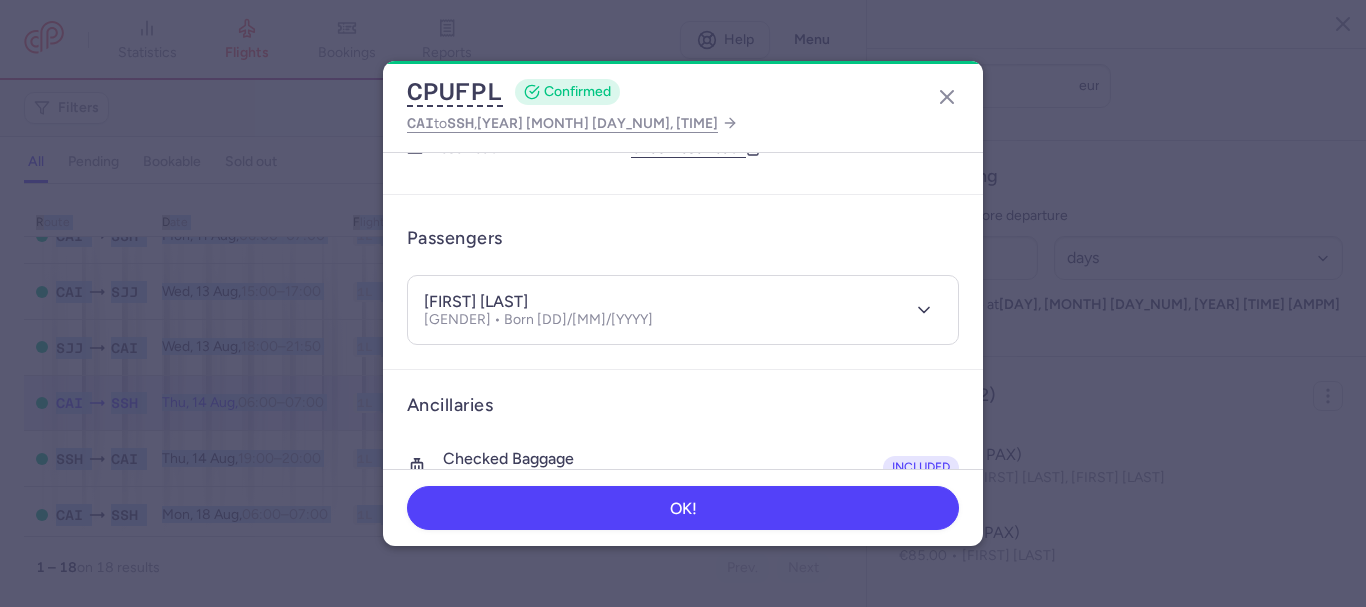 scroll, scrollTop: 0, scrollLeft: 0, axis: both 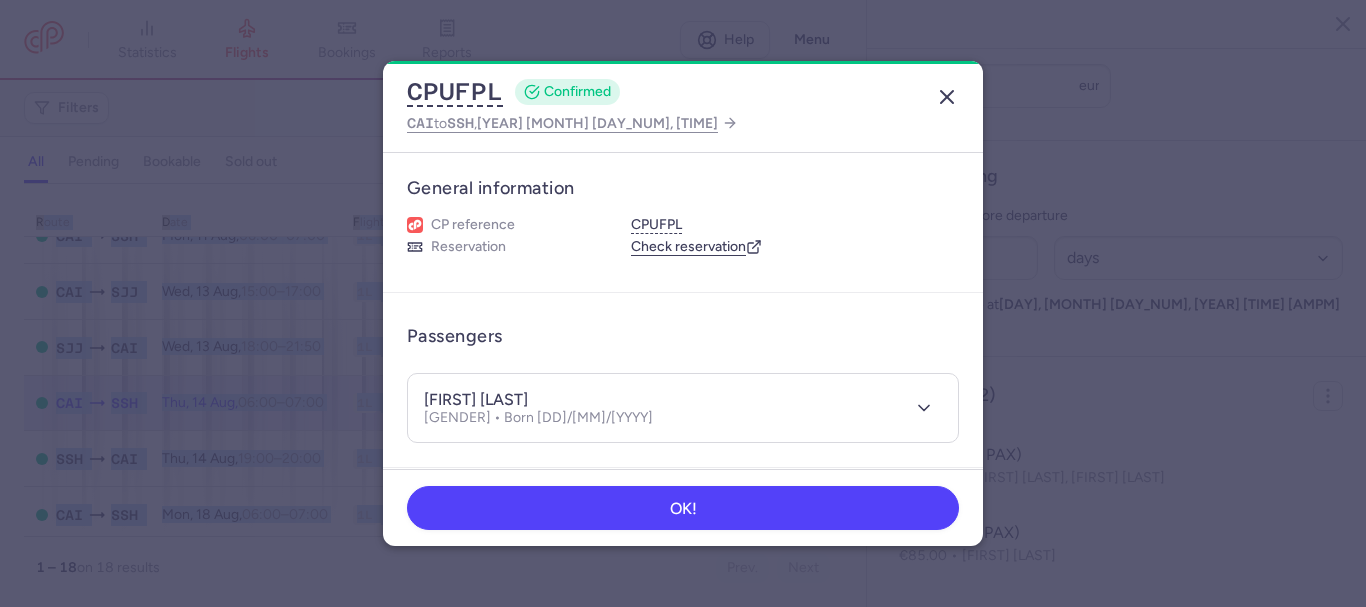 click 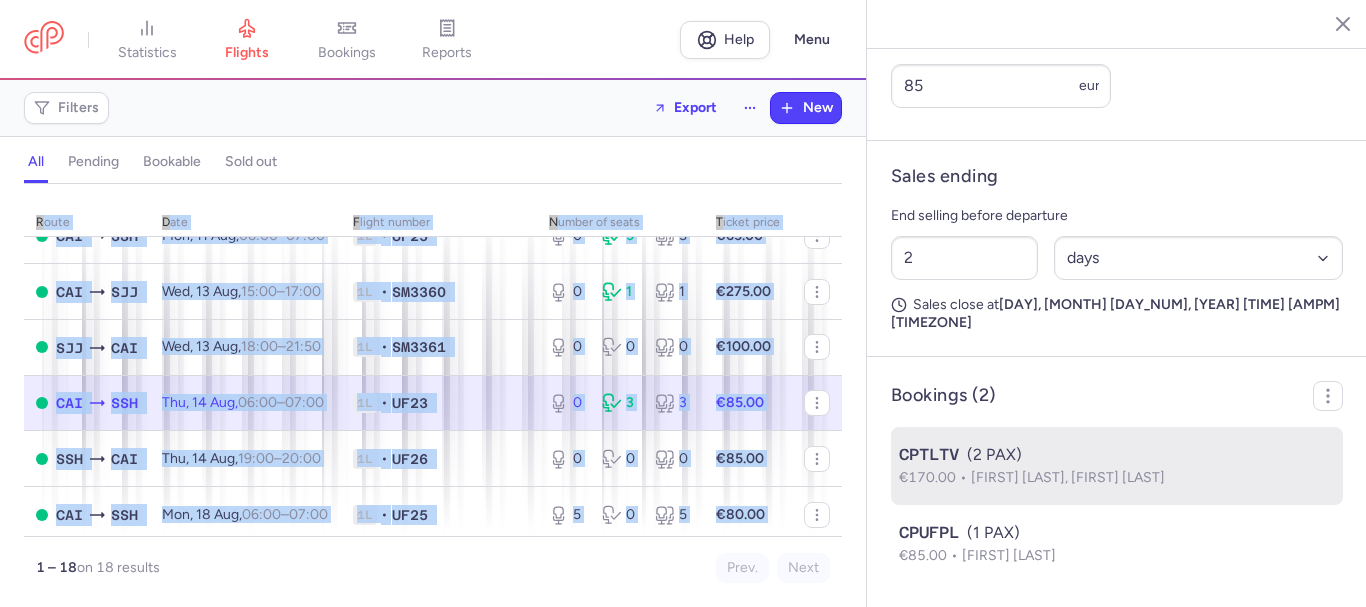 click on "[FIRST] [LAST], [FIRST] [LAST]" at bounding box center (1068, 477) 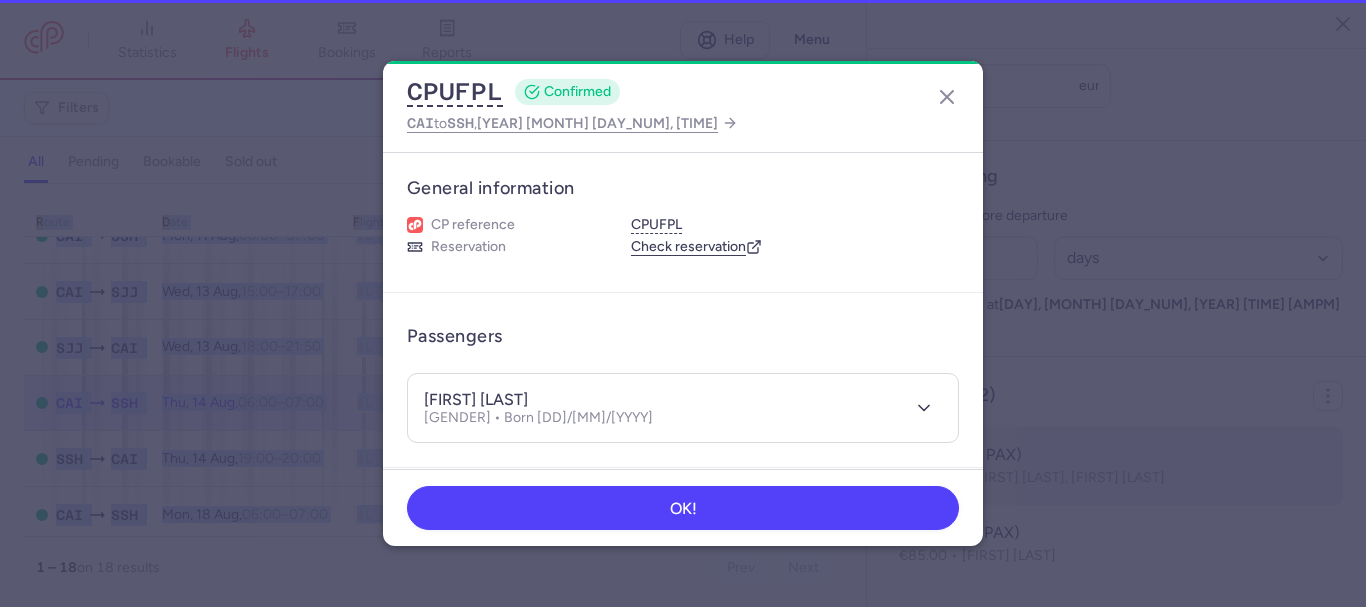 click on "CPUFPL  CONFIRMED CAI  to  SSH ,  [YEAR] [MONTH] [DAY_NUM], [TIME] General information CP reference CPUFPL Reservation  Check reservation  Passengers [FIRST] [LAST]  [GENDER] • Born [MM]/[DD]/[YYYY] Ancillaries Checked baggage 1 × 15 kg • Free included Cabin bag 1 × 8 kg, 56 × 45 × 25 cm • Free included Items Booking €85.00 Booking date  [MM]/[DD]/[YYYY]  Show transactions OK!" at bounding box center [683, 304] 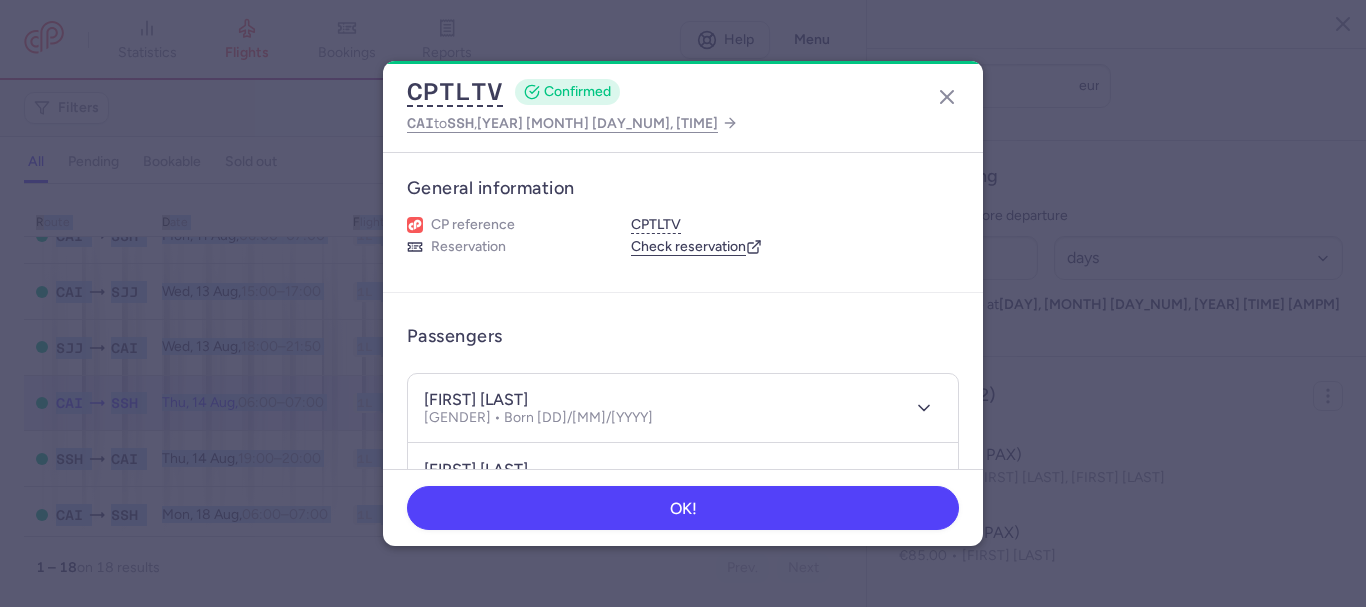 scroll, scrollTop: 100, scrollLeft: 0, axis: vertical 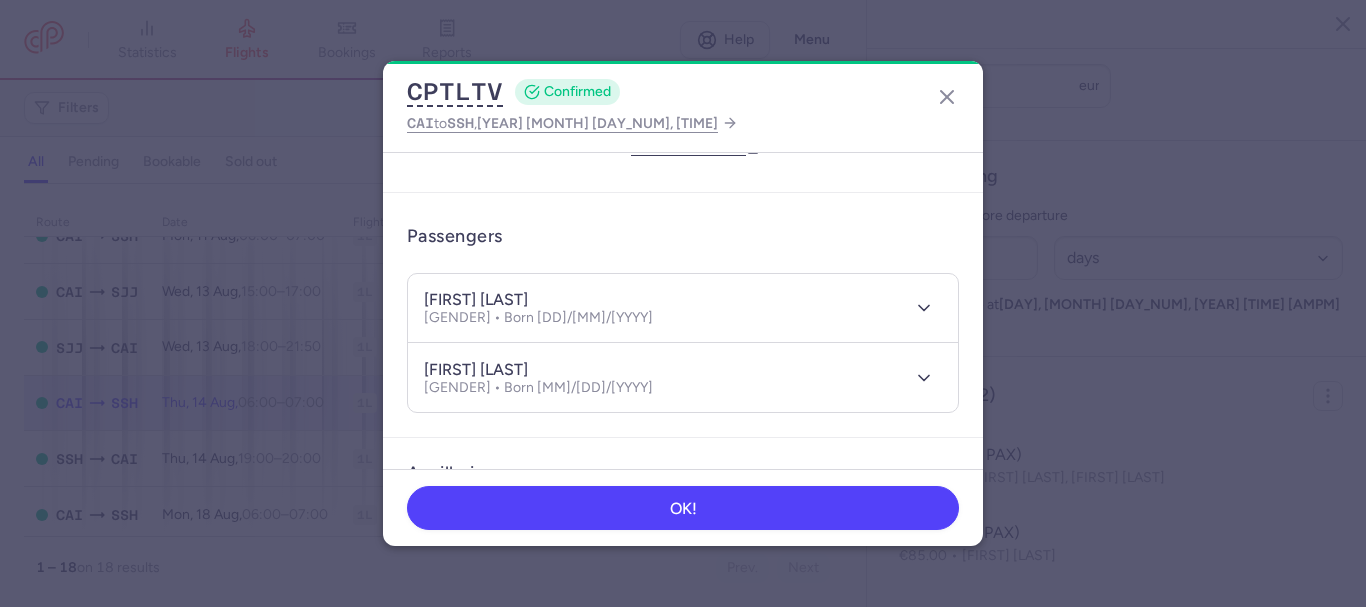 click on "[FIRST] [LAST]  [GENDER] • Born [DD]/[MM]/[YYYY]" at bounding box center [661, 308] 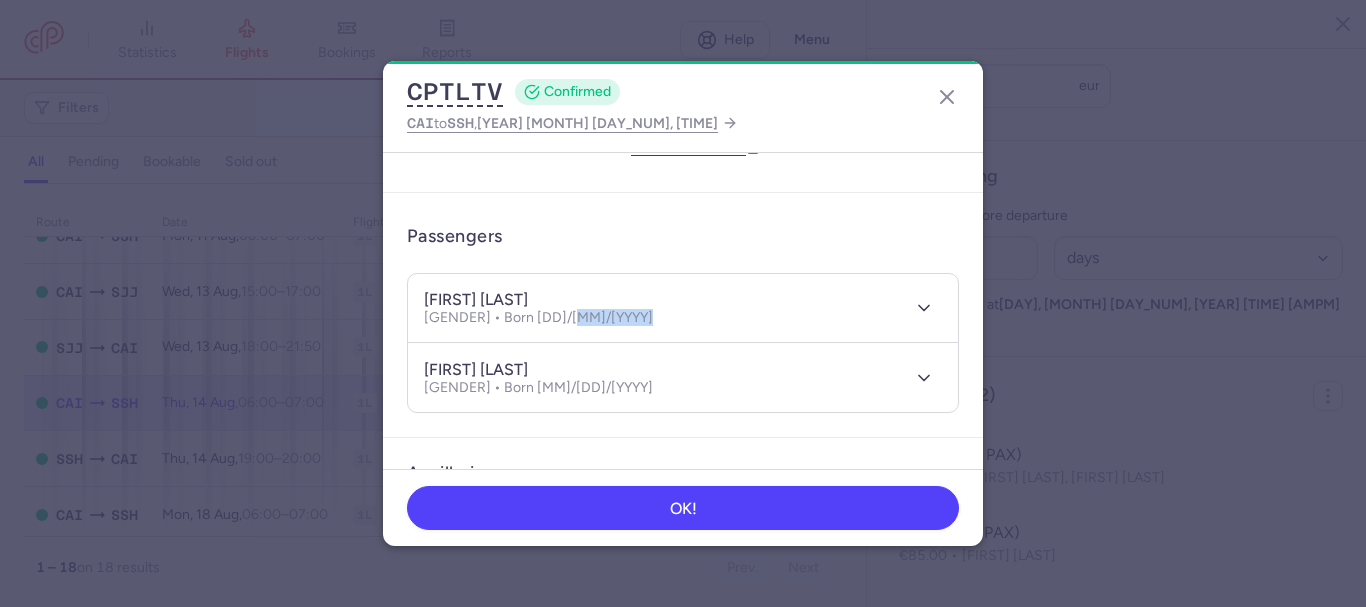 click on "[FIRST] [LAST]  [GENDER] • Born [DD]/[MM]/[YYYY]" at bounding box center (661, 308) 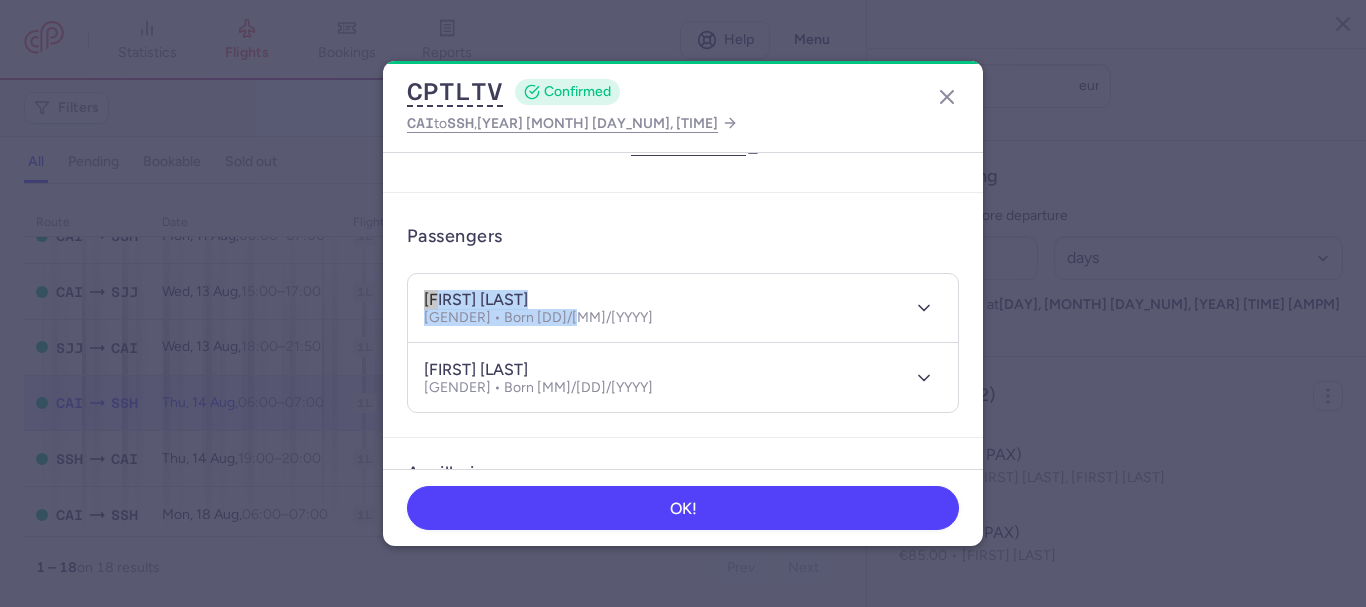 drag, startPoint x: 425, startPoint y: 296, endPoint x: 580, endPoint y: 322, distance: 157.16551 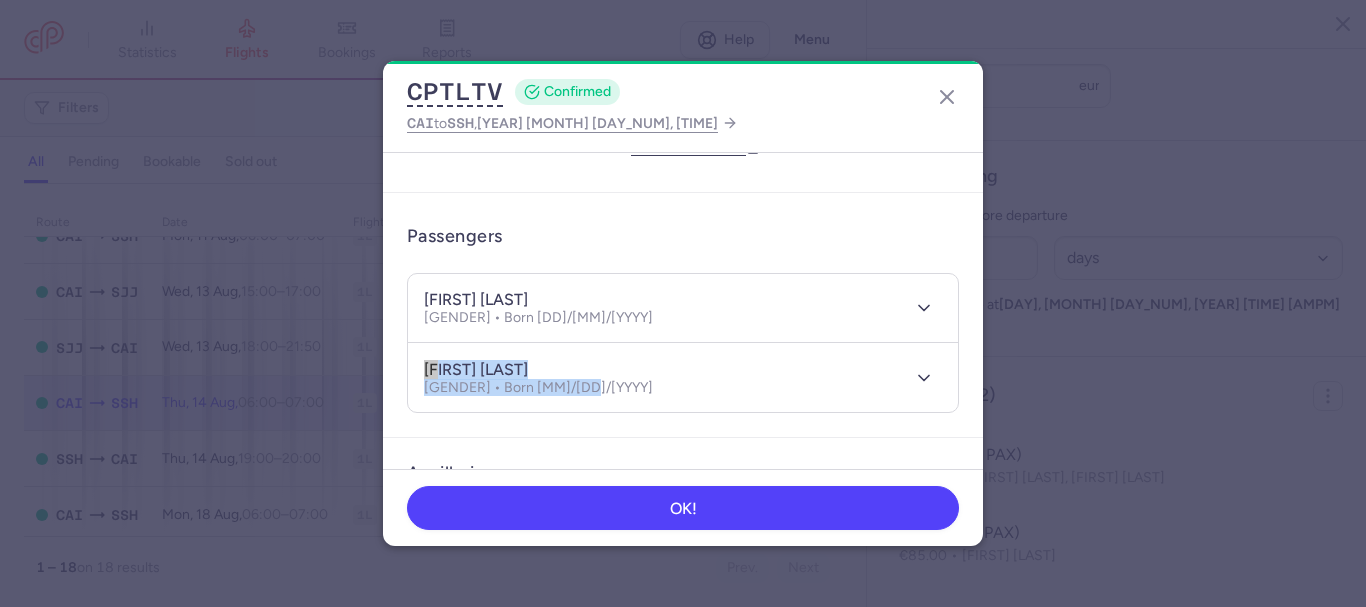 drag, startPoint x: 426, startPoint y: 366, endPoint x: 609, endPoint y: 398, distance: 185.77675 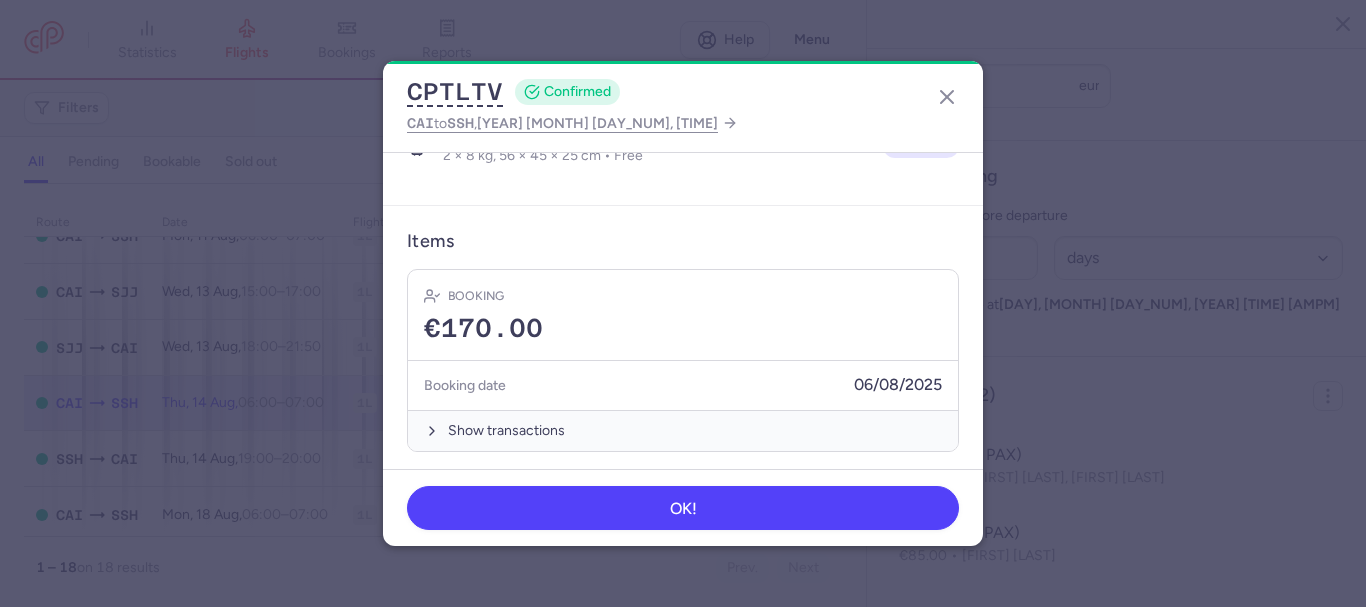 scroll, scrollTop: 567, scrollLeft: 0, axis: vertical 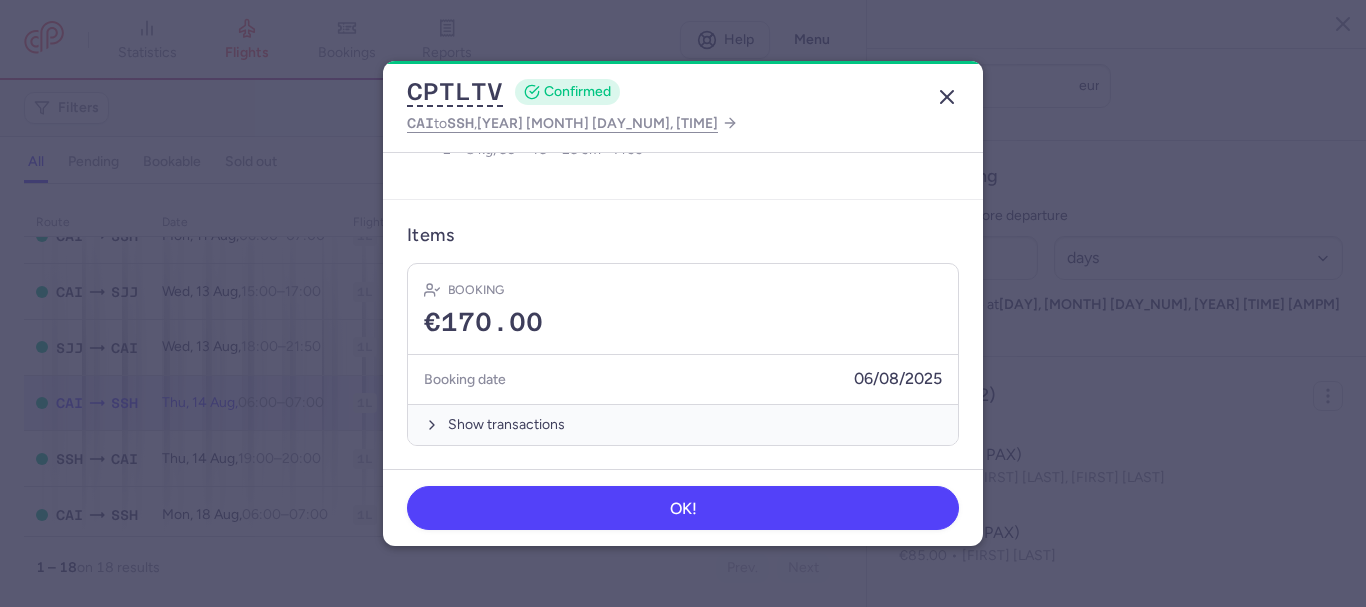 click 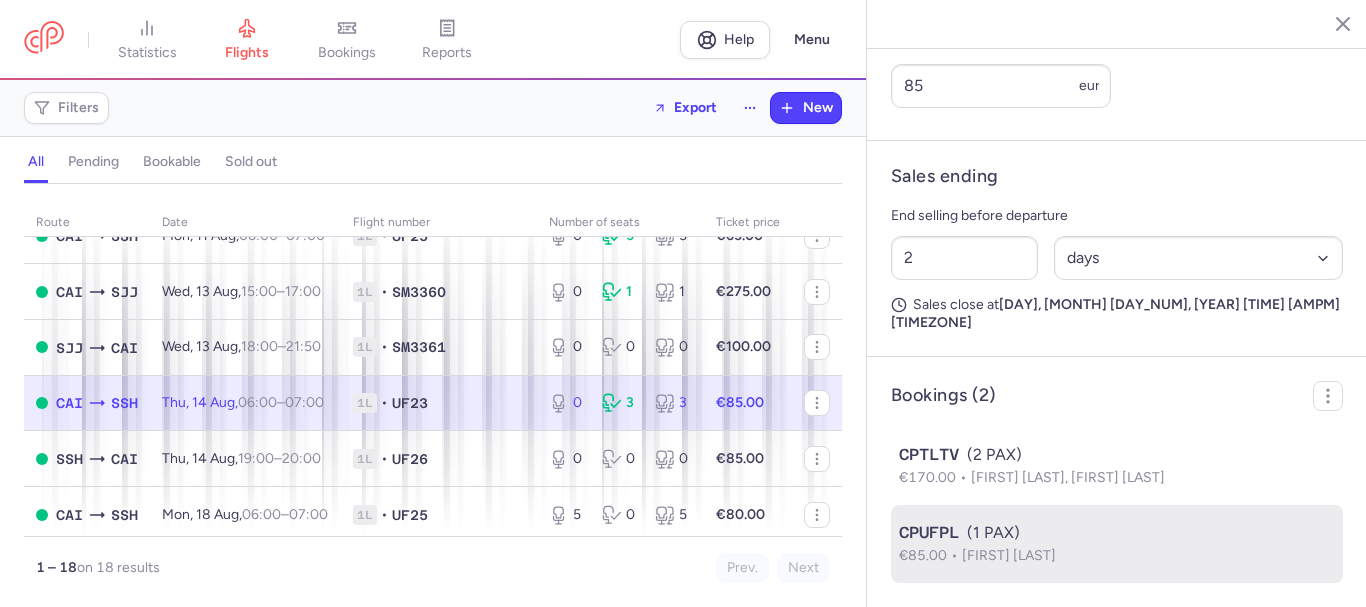 click on "CPUFPL  (1 PAX)" at bounding box center [1117, 533] 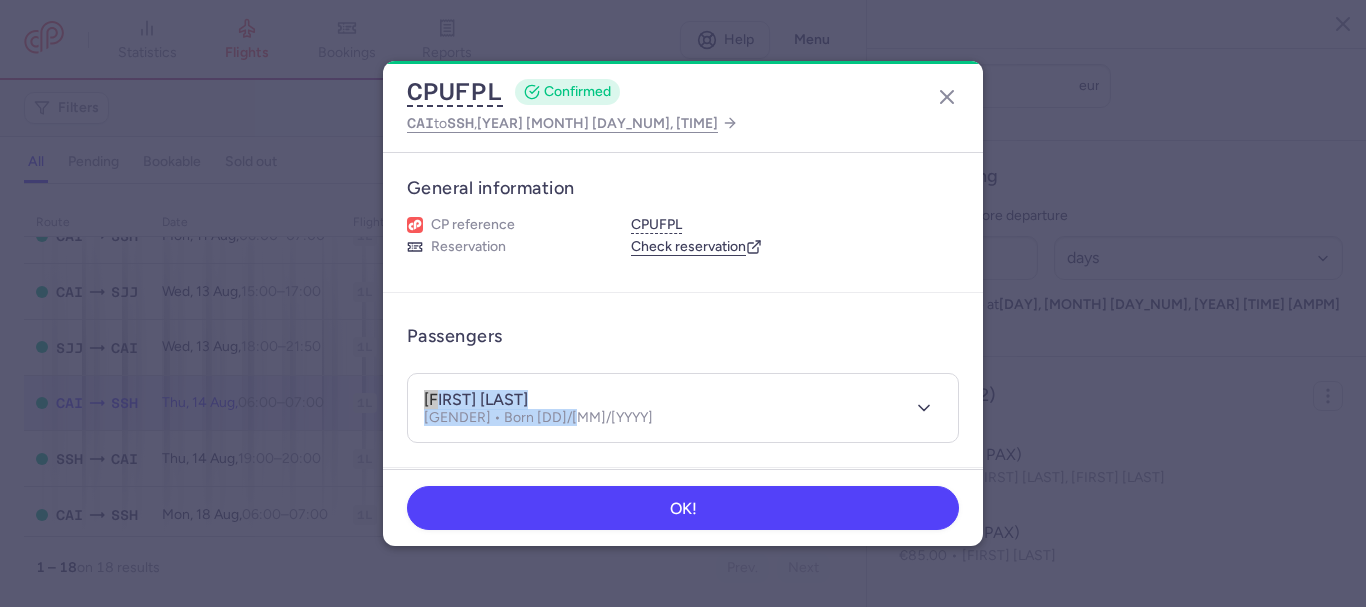 drag, startPoint x: 426, startPoint y: 395, endPoint x: 617, endPoint y: 418, distance: 192.37984 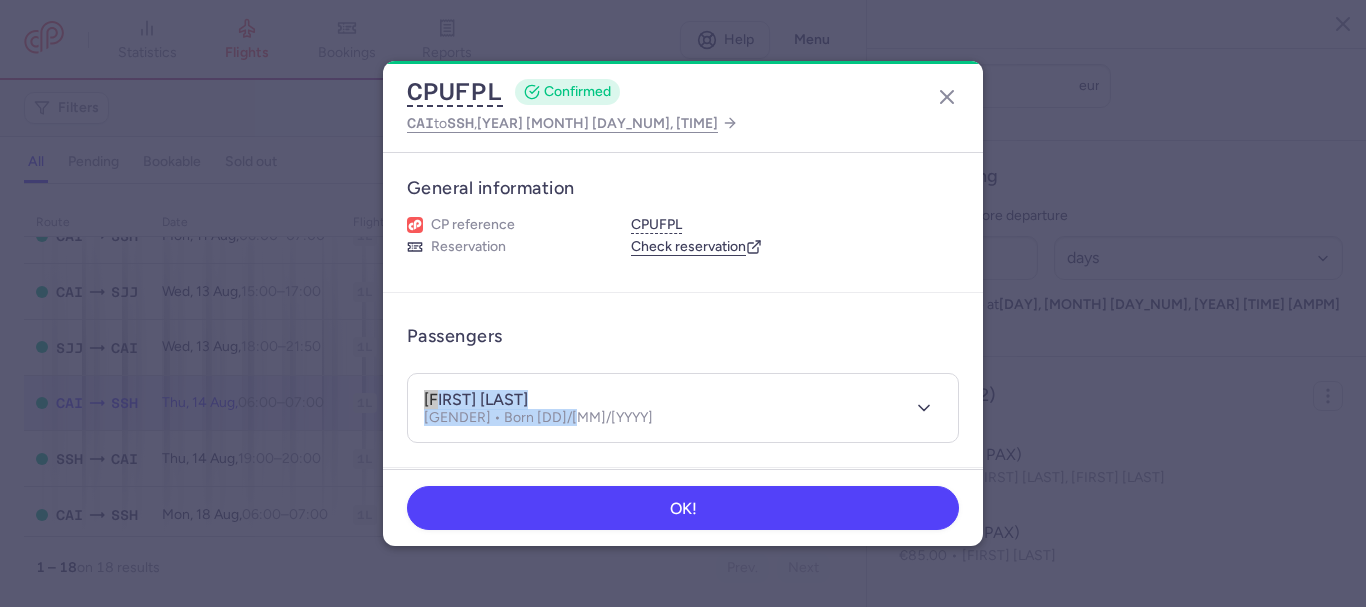 copy on "[FIRST] [LAST]  [GENDER] • Born [DD]/[MM]/[YYYY]" 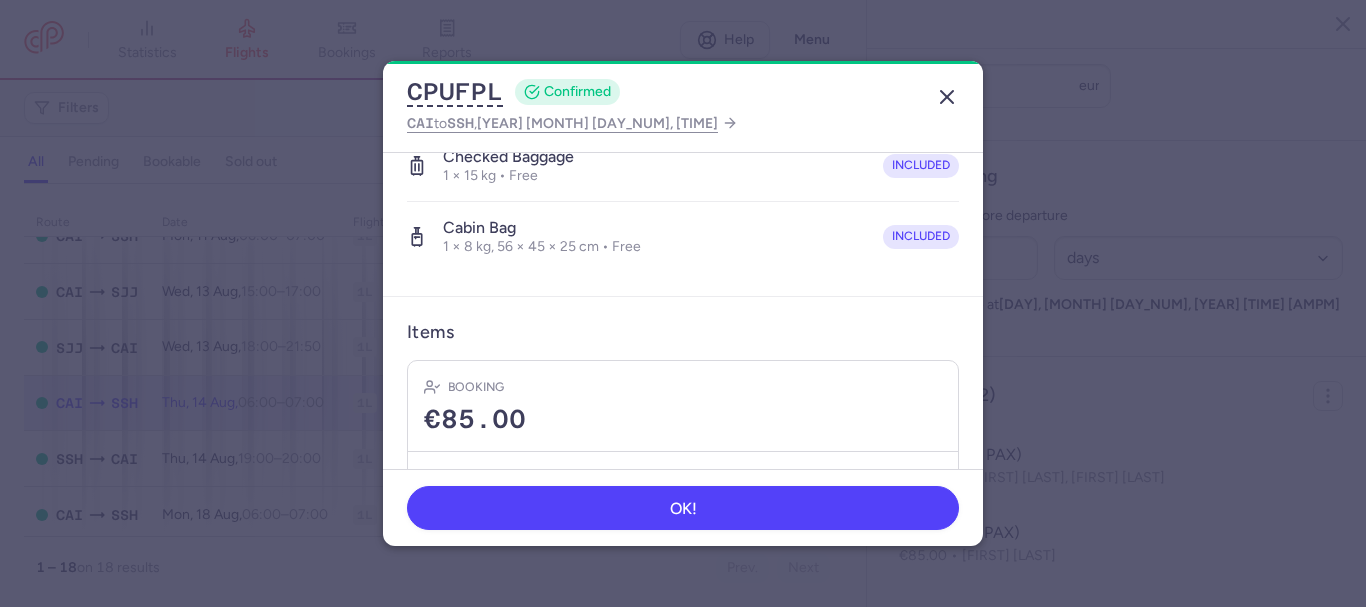 click 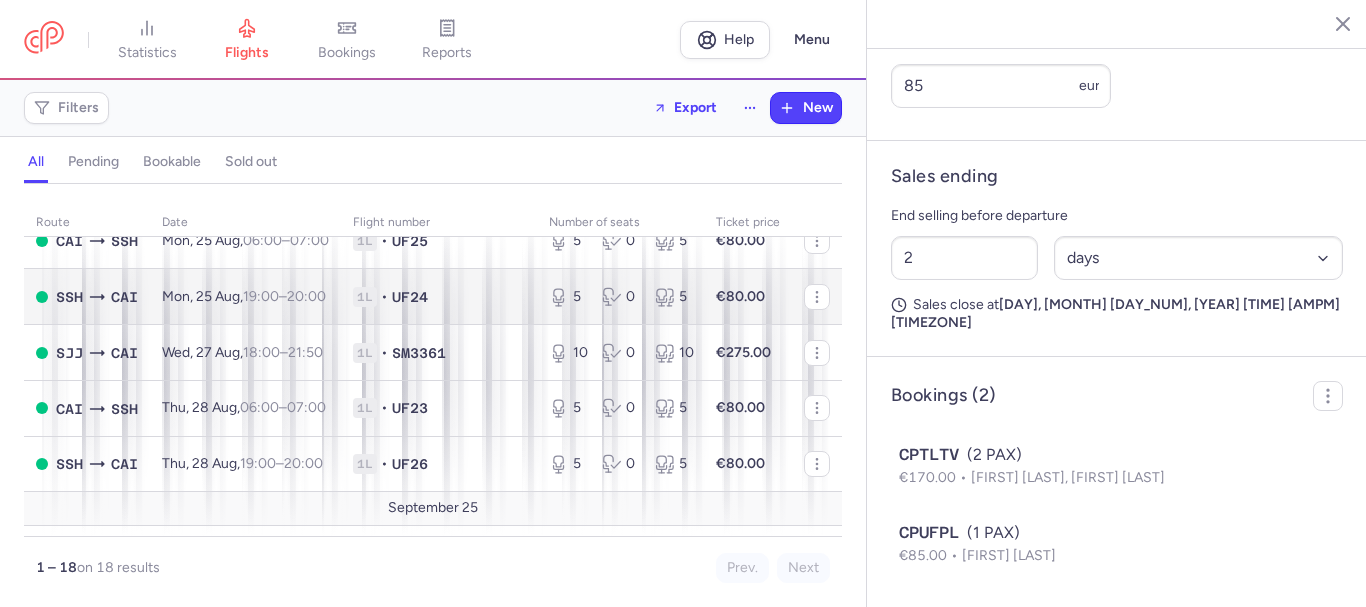 scroll, scrollTop: 570, scrollLeft: 0, axis: vertical 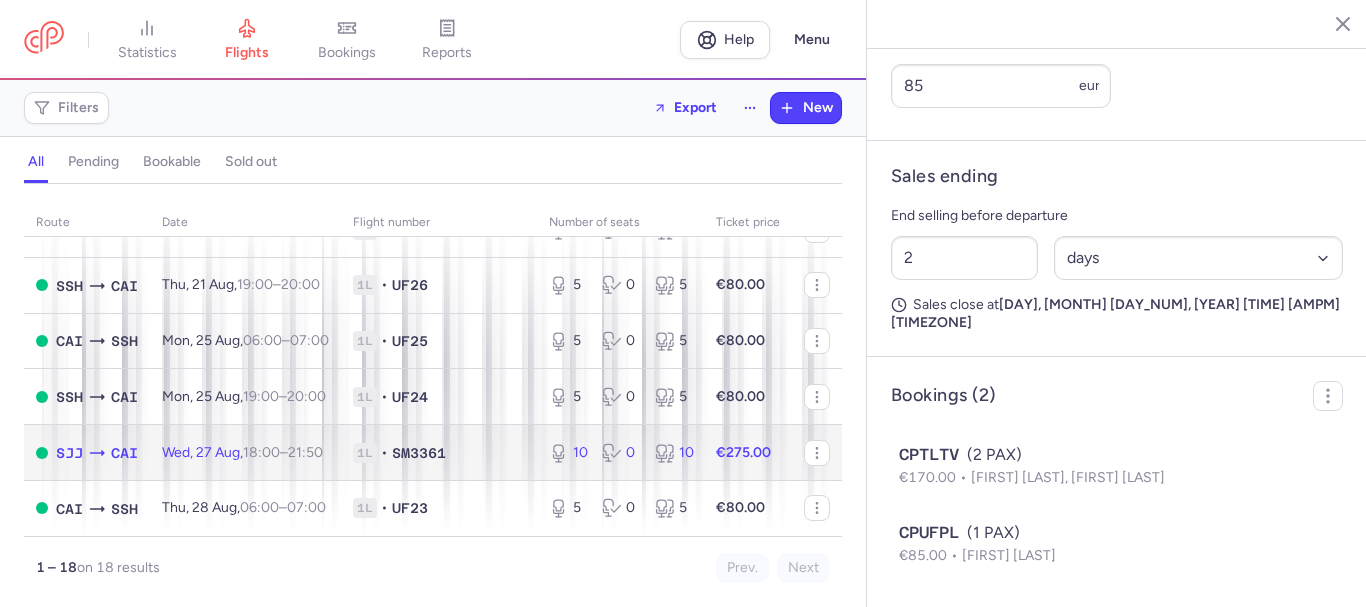 click on "[DAY], [DAY_NUM] [MONTH],  [TIME]  –  [TIME]  [TIMEZONE]" at bounding box center [242, 452] 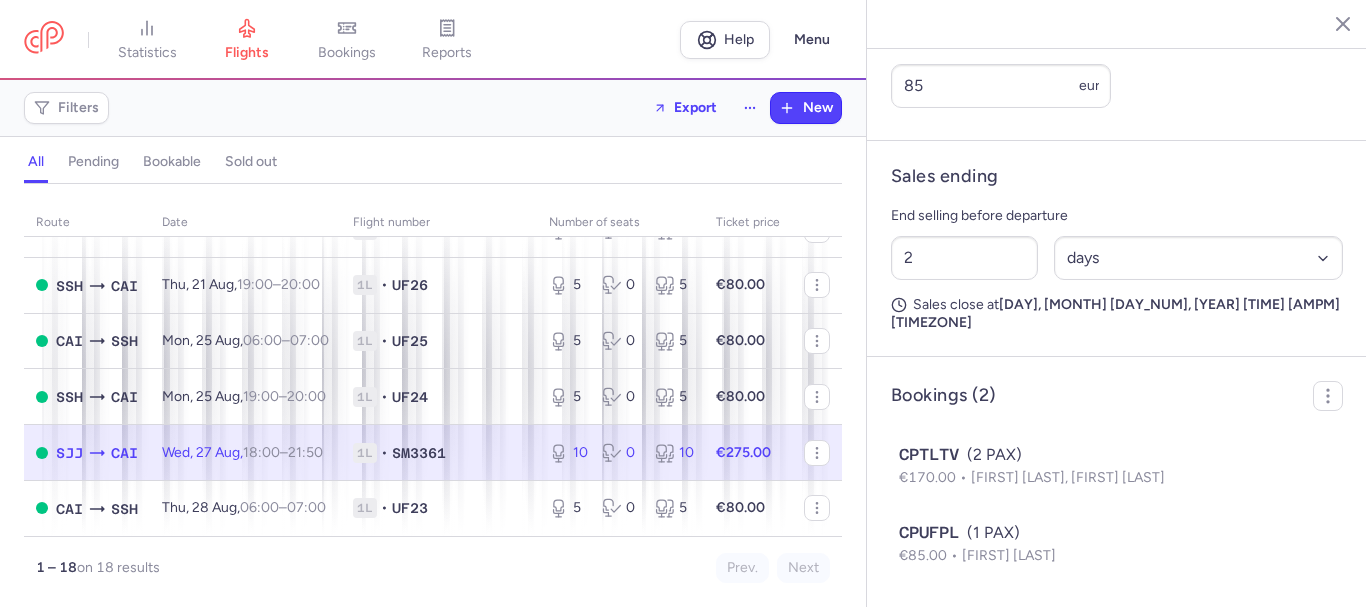 click 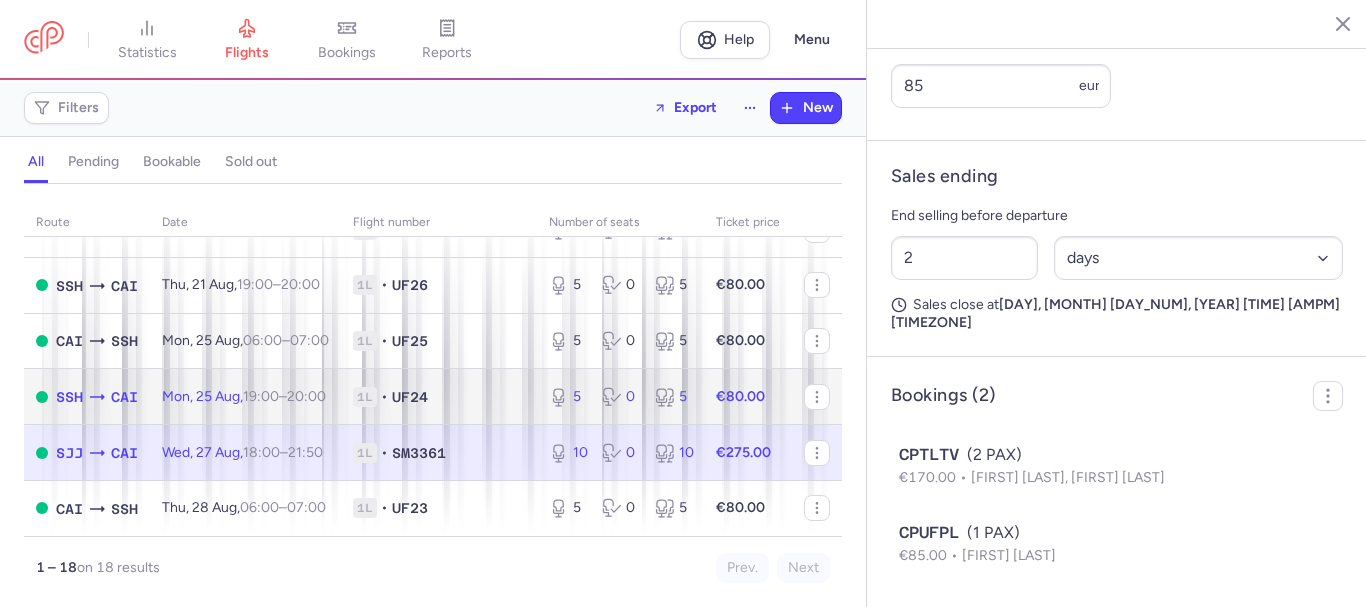 click on "1L • UF24" at bounding box center [439, 397] 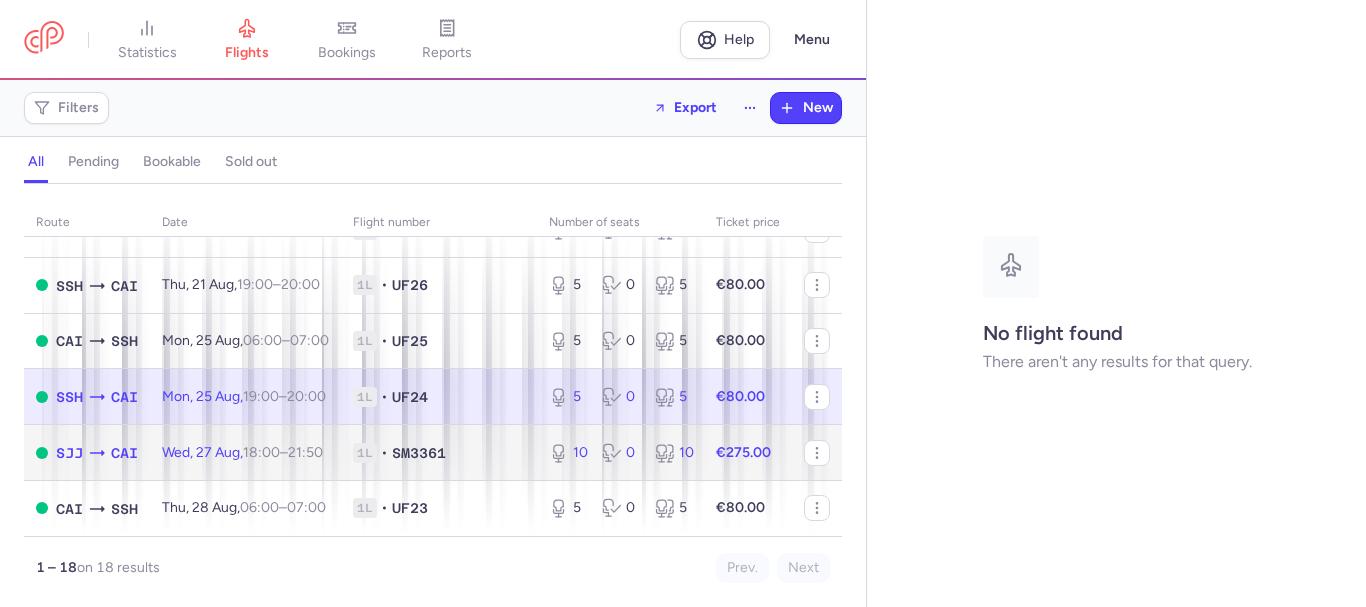 click on "SM3361" at bounding box center [419, 453] 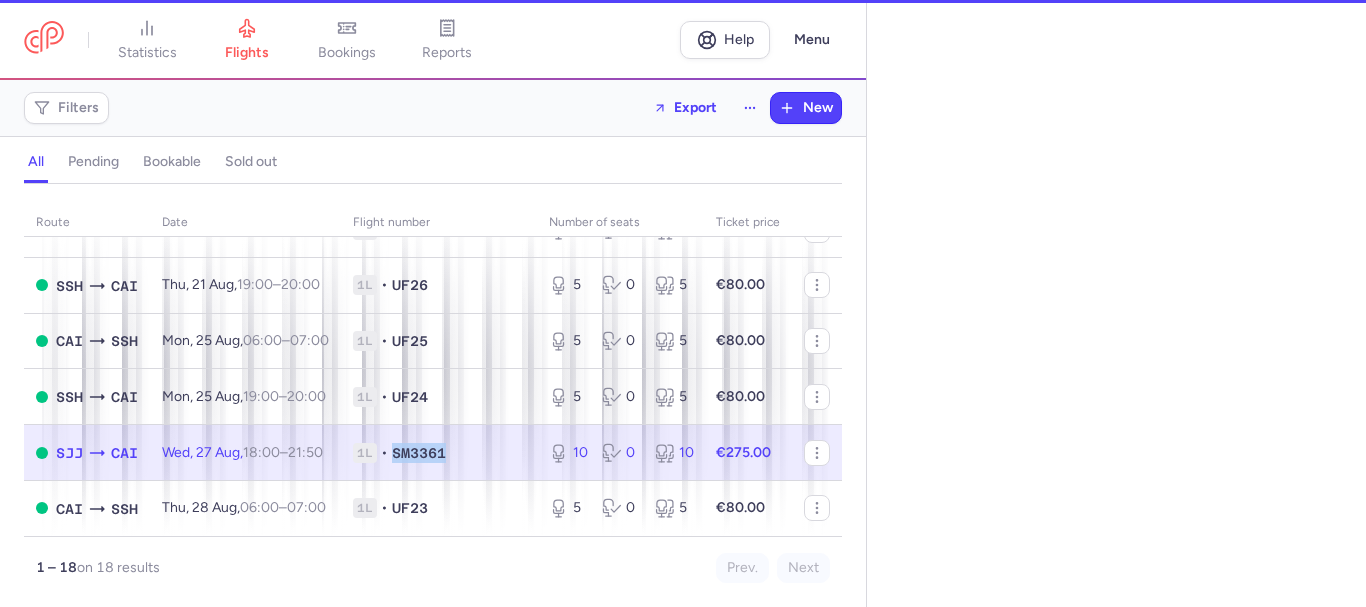click on "SM3361" at bounding box center (419, 453) 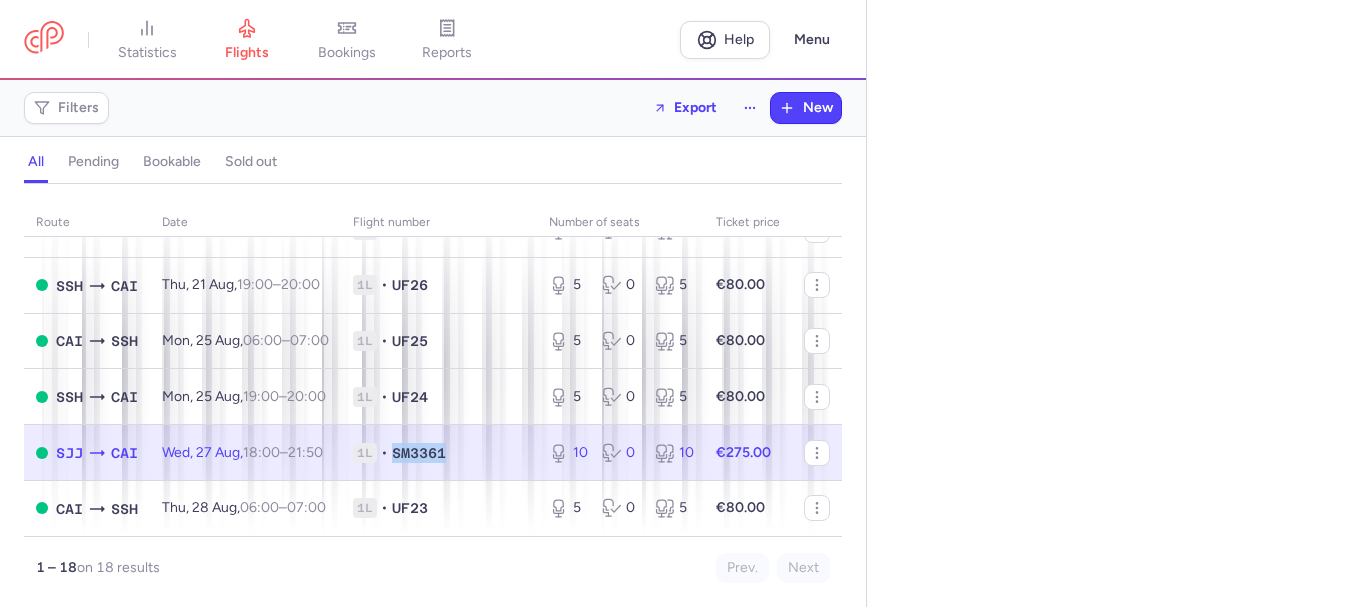 select on "days" 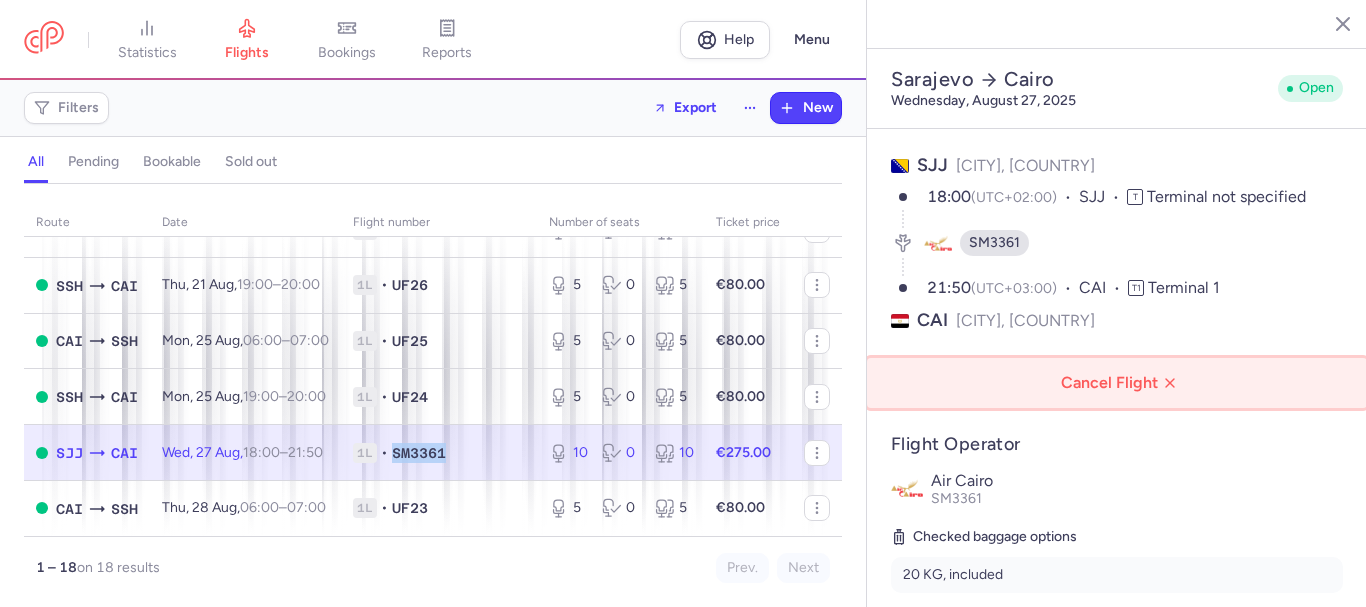 click on "Cancel Flight" at bounding box center (1121, 383) 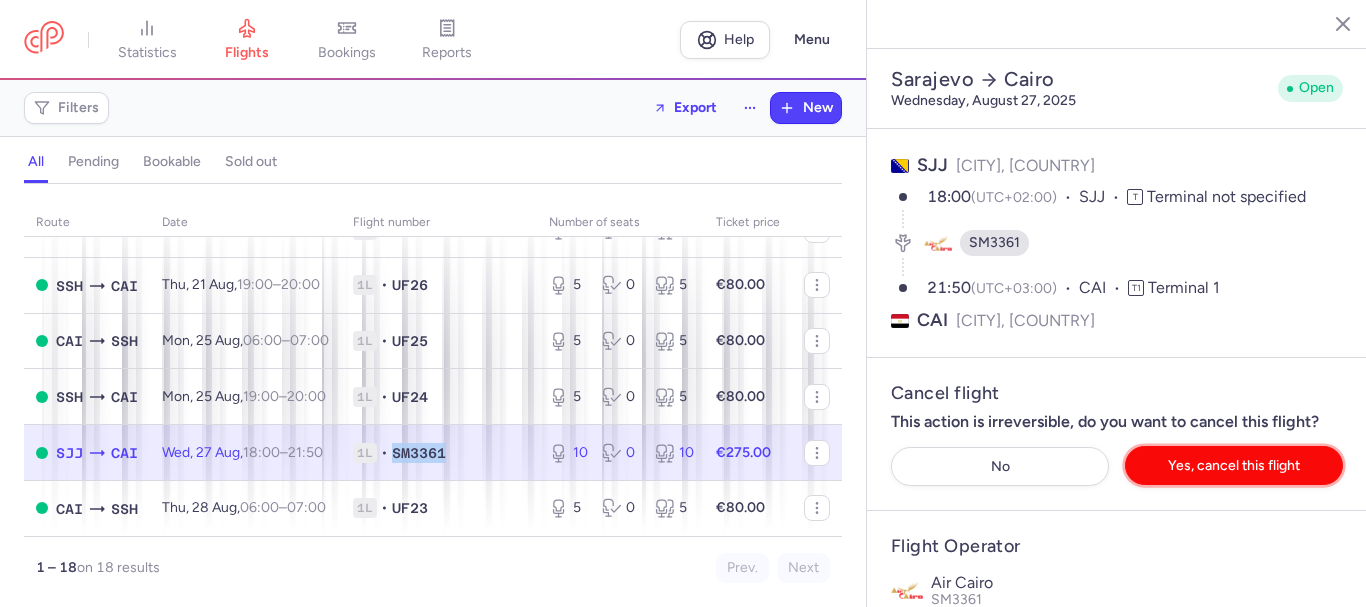 click on "Yes, cancel this flight" at bounding box center [1234, 465] 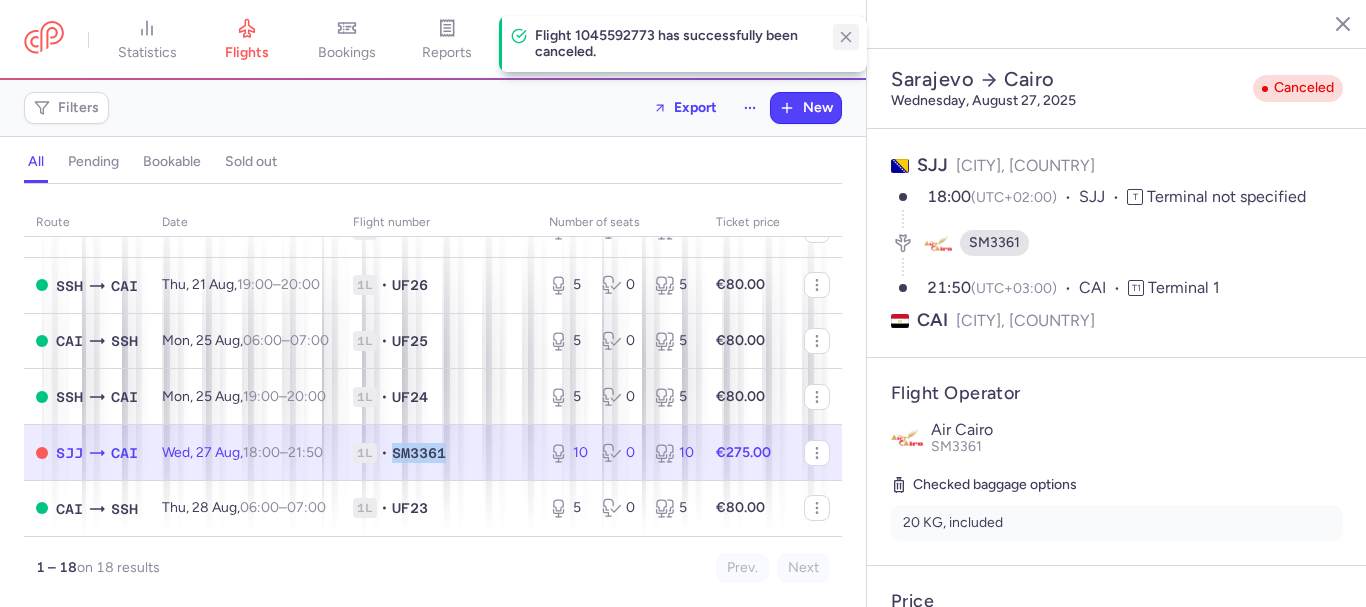 click 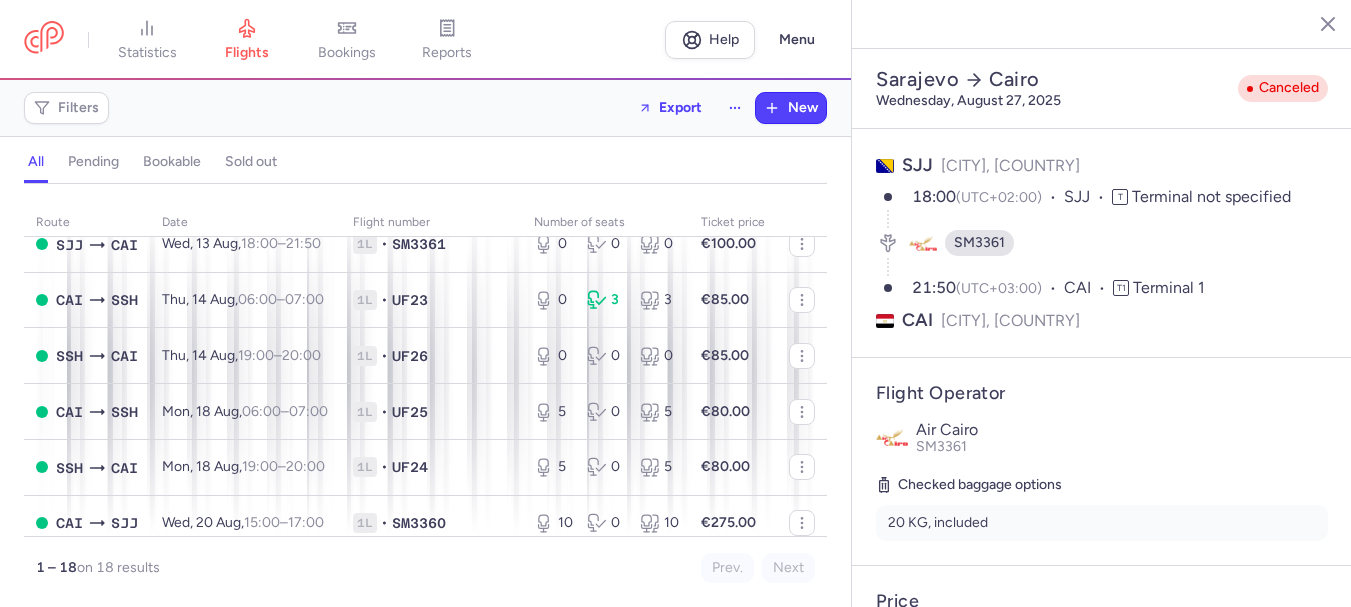 scroll, scrollTop: 0, scrollLeft: 0, axis: both 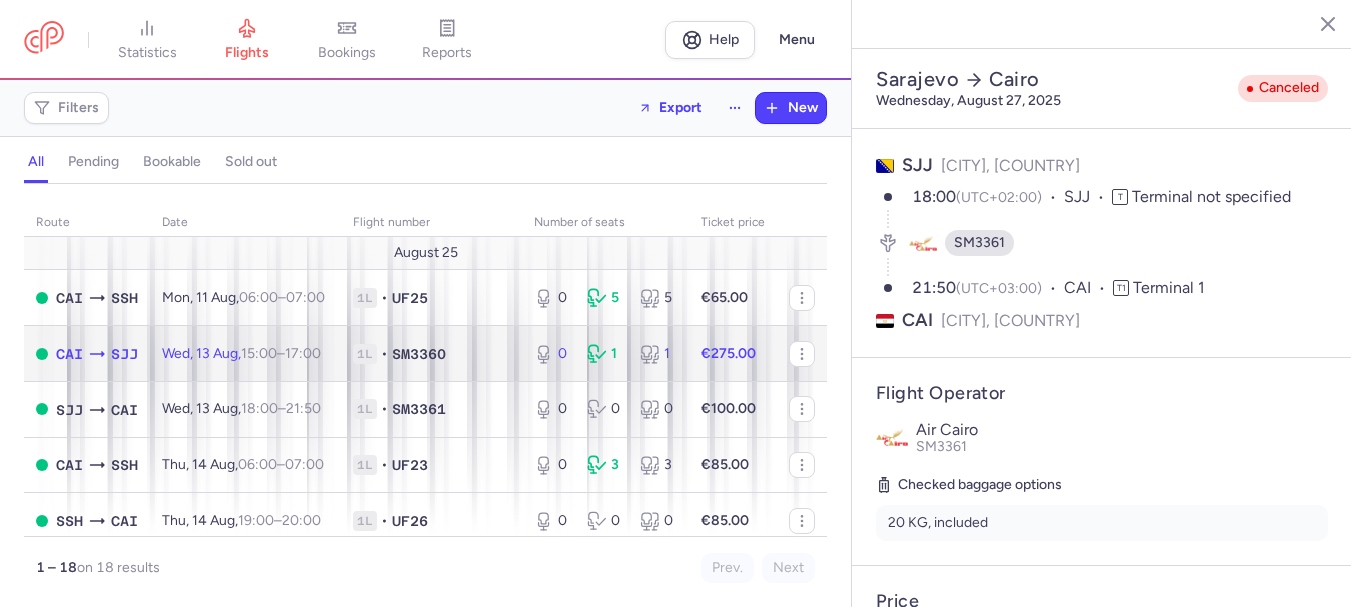 click on "[DAY], [DAY_NUM] [MONTH],  [TIME]  –  [TIME]  [TIMEZONE]" at bounding box center (245, 354) 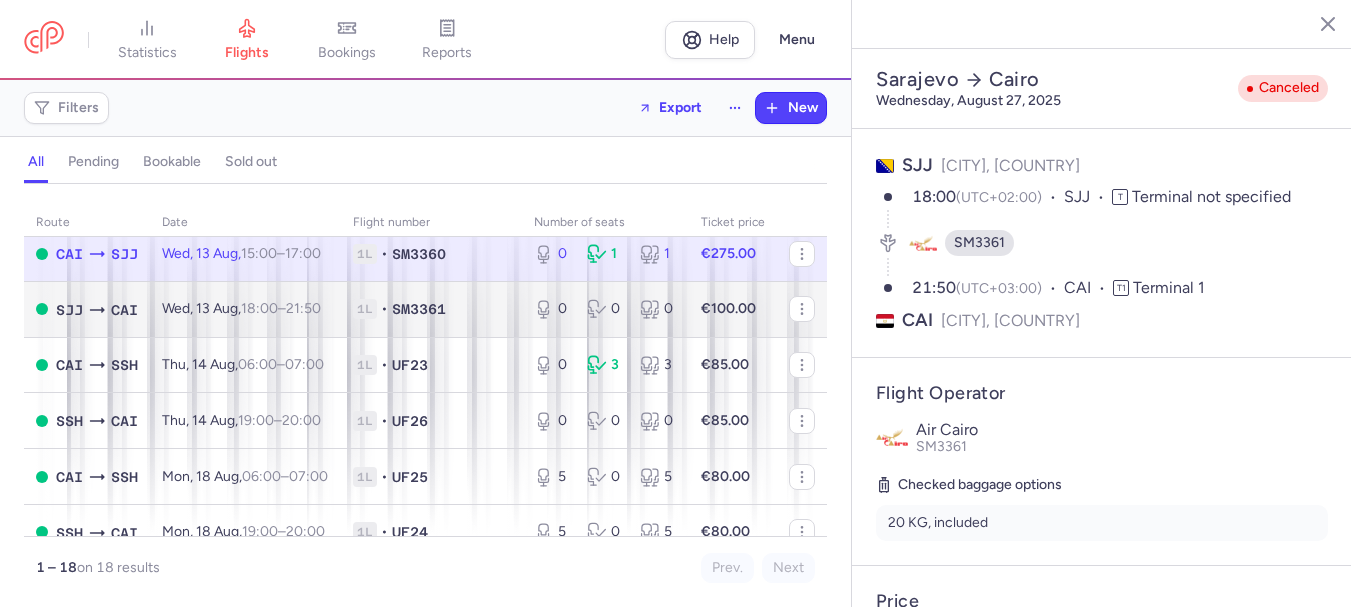 scroll, scrollTop: 0, scrollLeft: 0, axis: both 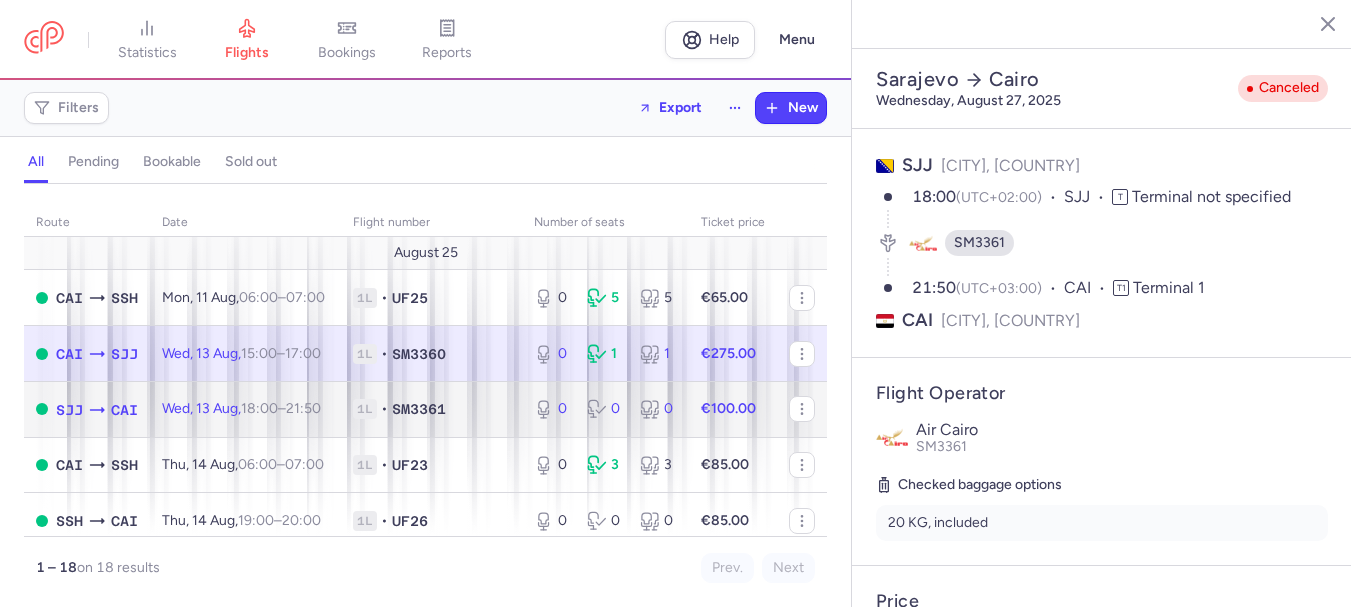 click on "[DAY], [DAY_NUM] [MONTH],  [TIME]  –  [TIME]  [TIMEZONE]" at bounding box center [241, 408] 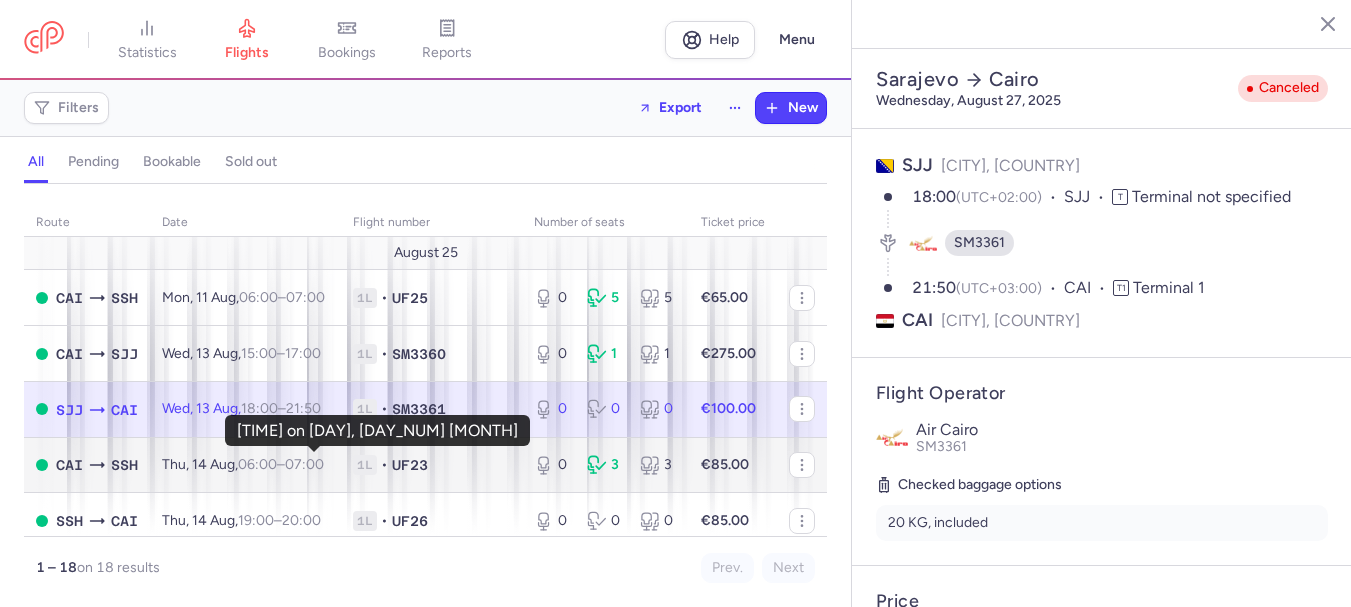 scroll, scrollTop: 100, scrollLeft: 0, axis: vertical 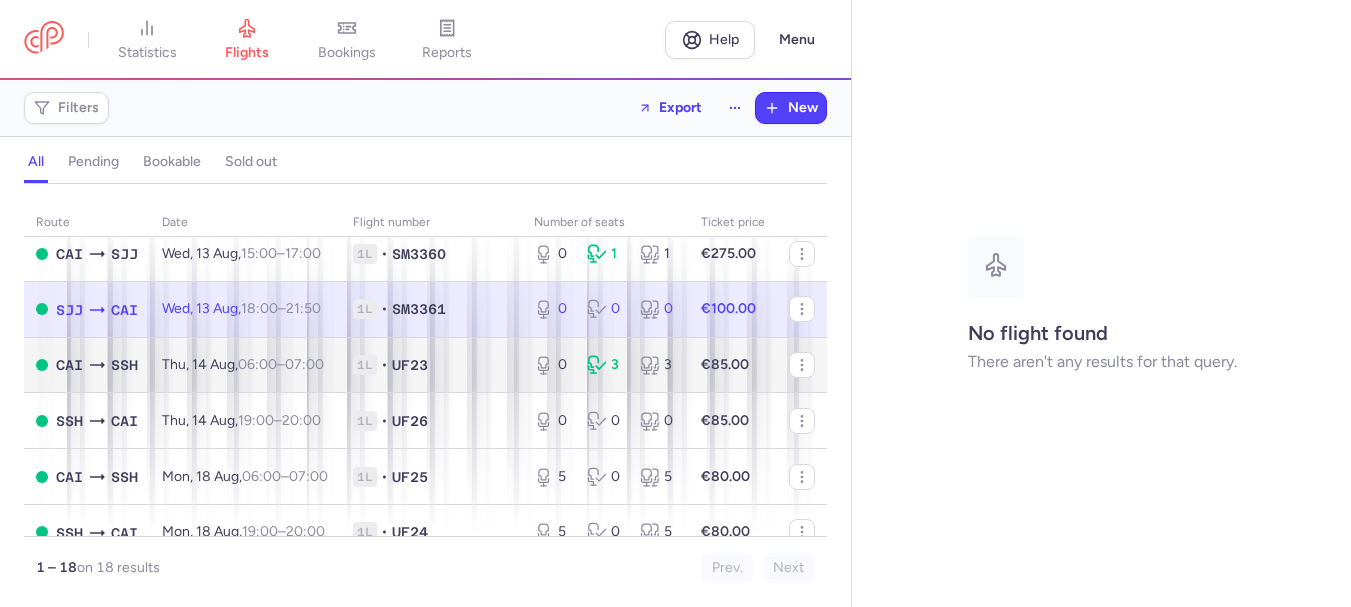 select on "days" 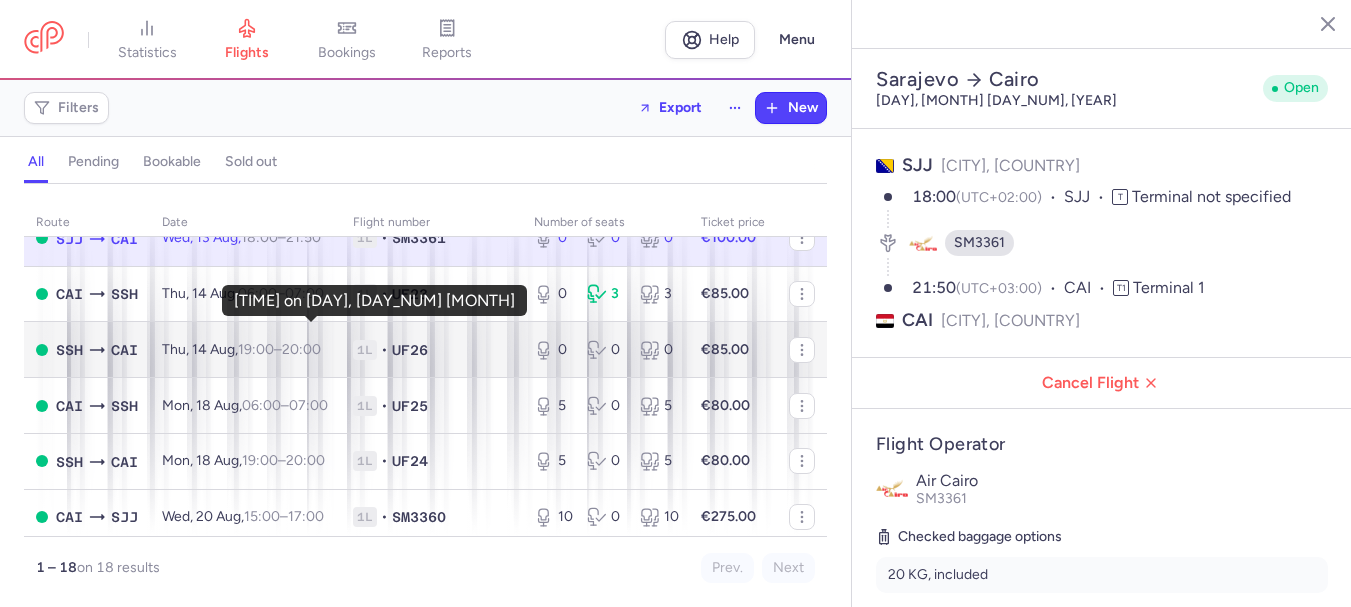scroll, scrollTop: 200, scrollLeft: 0, axis: vertical 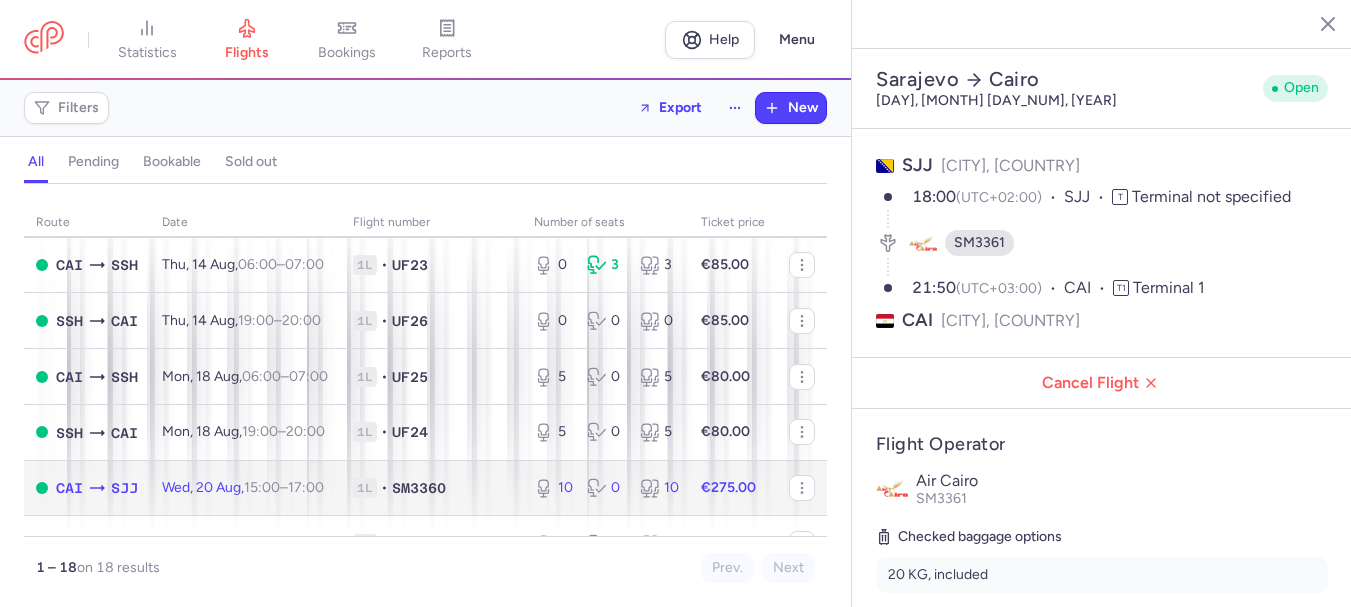 click on "[DAY], [DAY_NUM] [MONTH],  [TIME]  –  [TIME]  [TIMEZONE]" at bounding box center [243, 487] 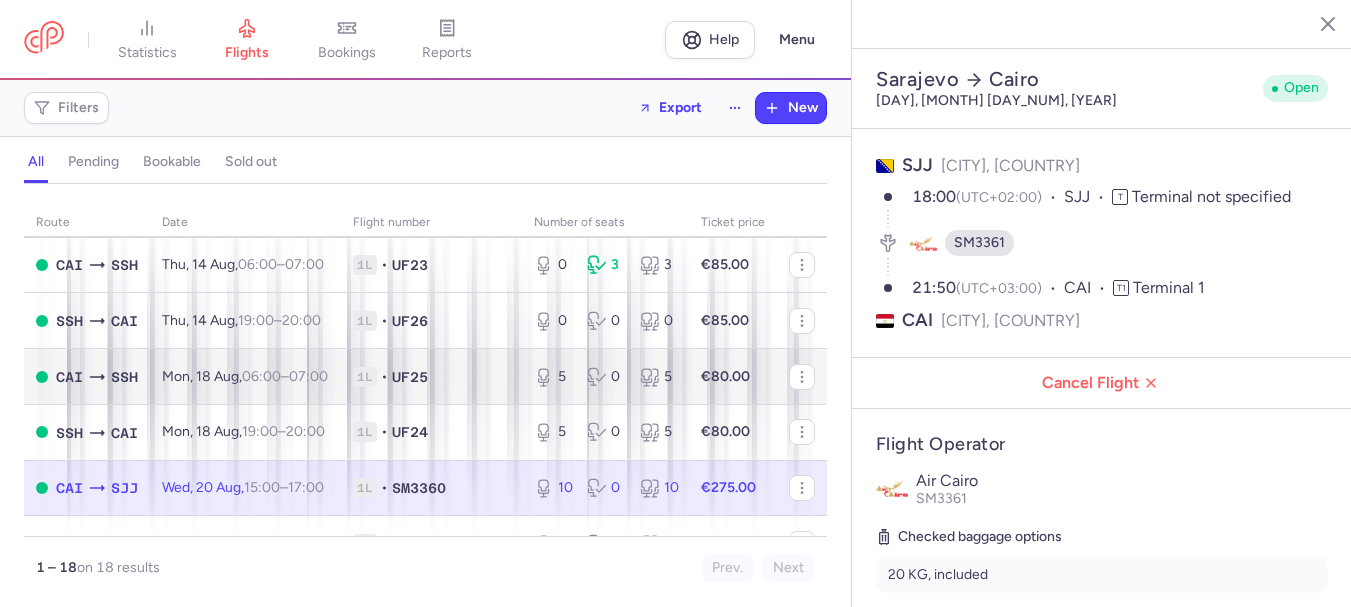 scroll, scrollTop: 300, scrollLeft: 0, axis: vertical 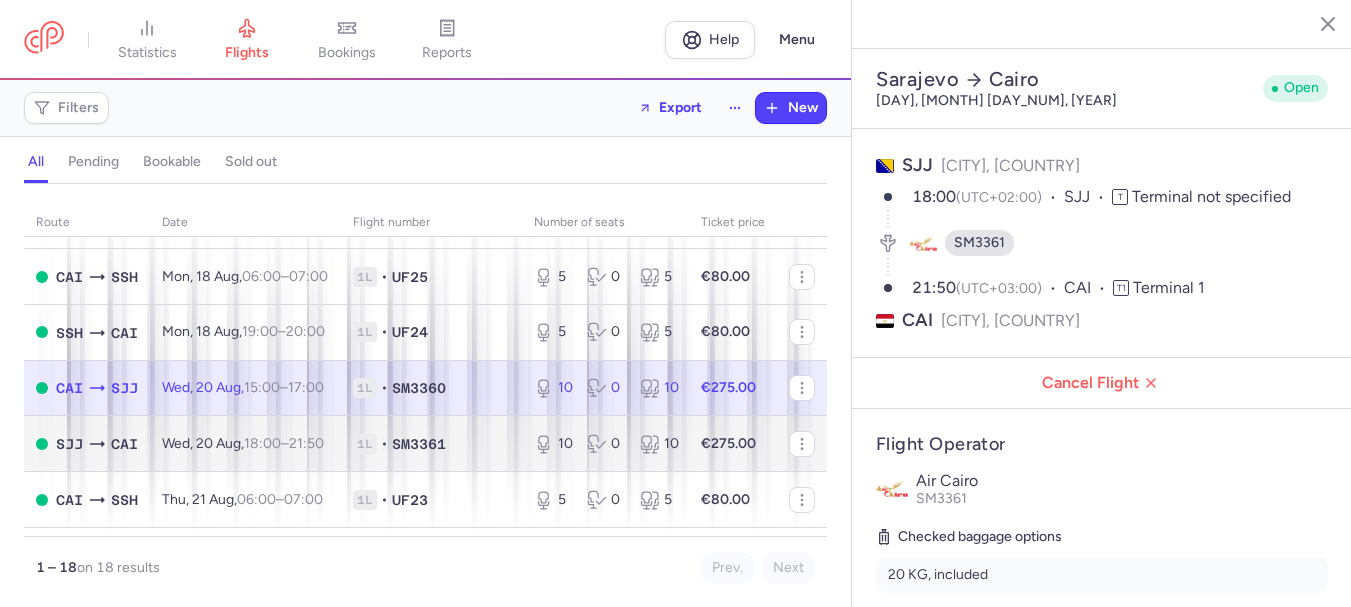 type on "10" 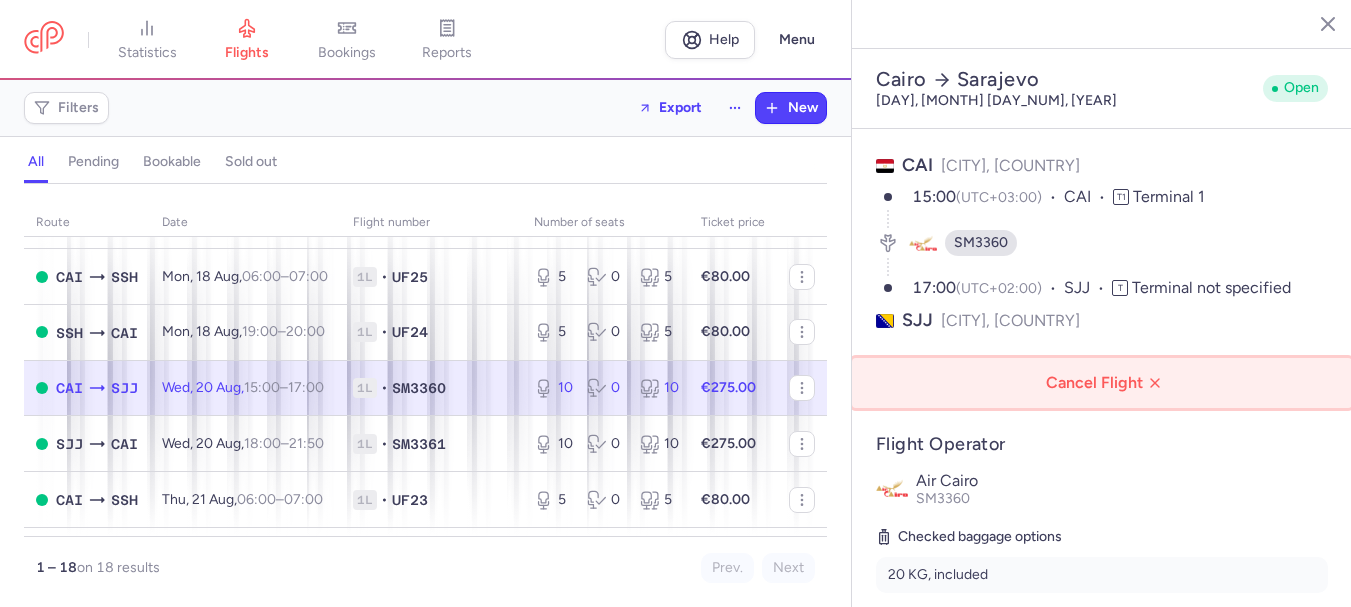click on "Cancel Flight" at bounding box center (1106, 383) 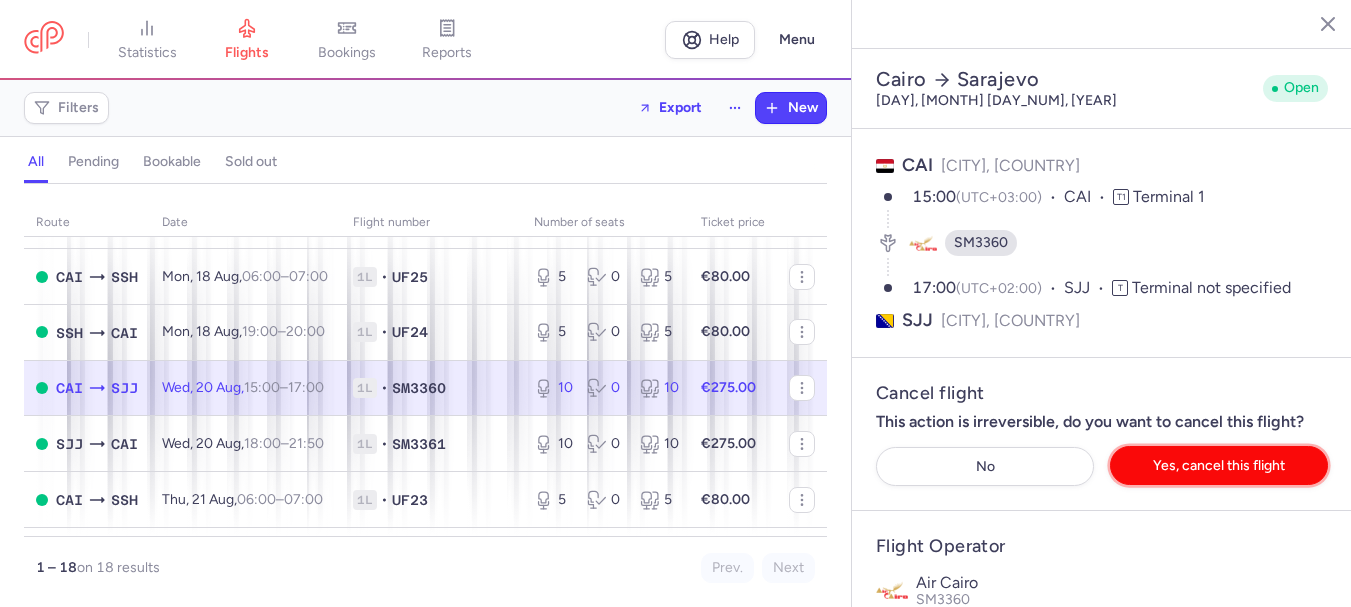 click on "Yes, cancel this flight" at bounding box center [1219, 465] 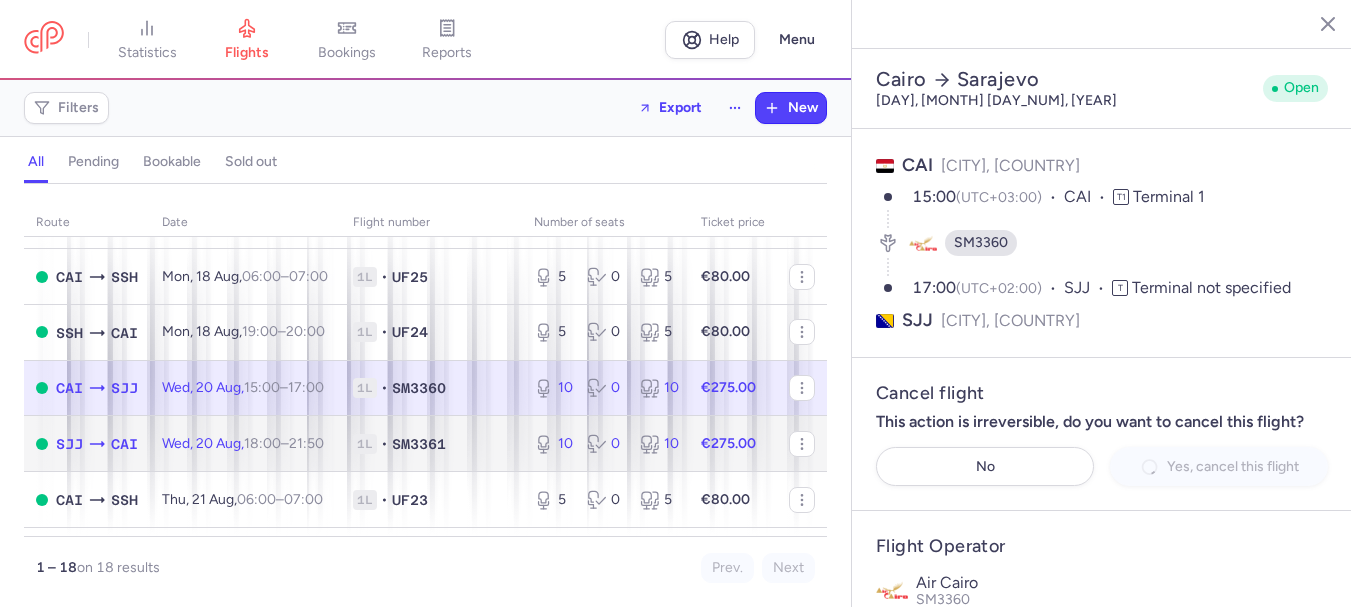click on "[DAY], [DAY_NUM] [MONTH],  [TIME]  –  [TIME]  [TIMEZONE]" at bounding box center [243, 443] 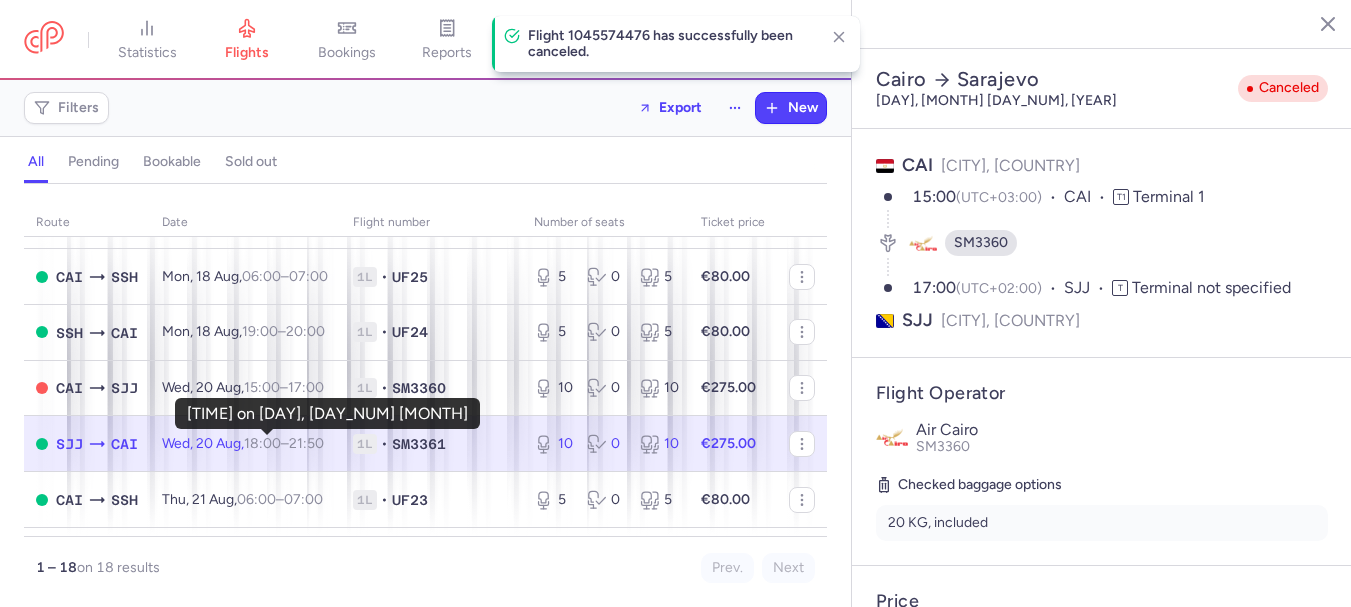 click on "18:00" at bounding box center (262, 443) 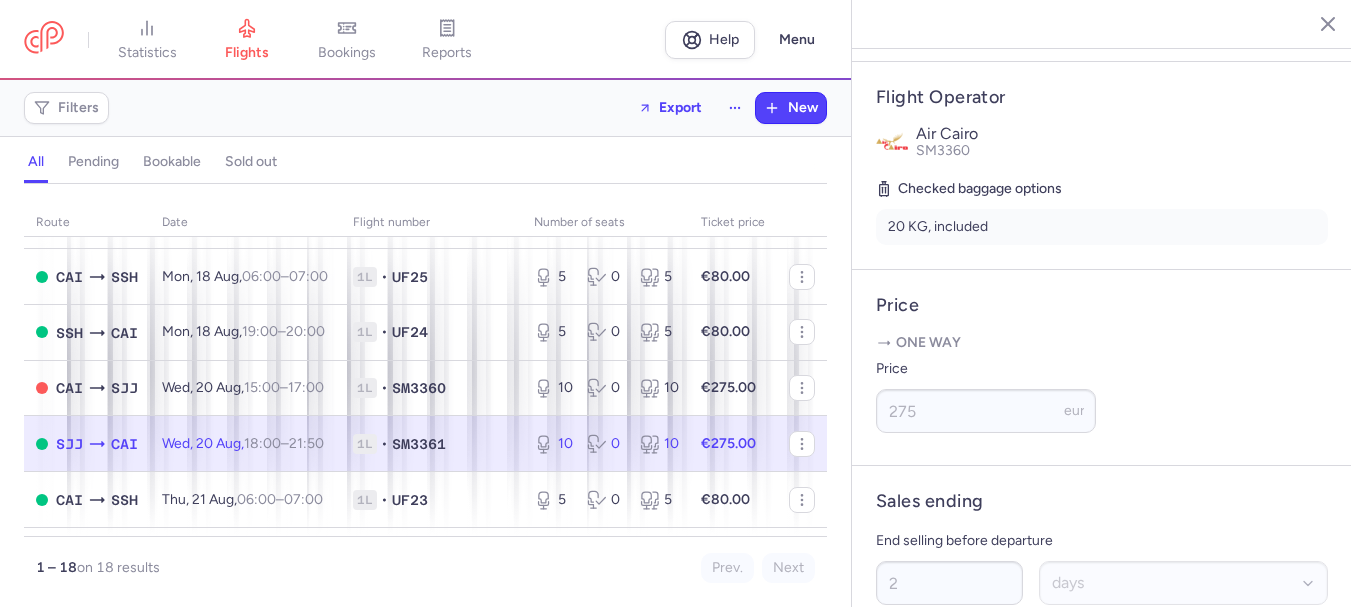 scroll, scrollTop: 300, scrollLeft: 0, axis: vertical 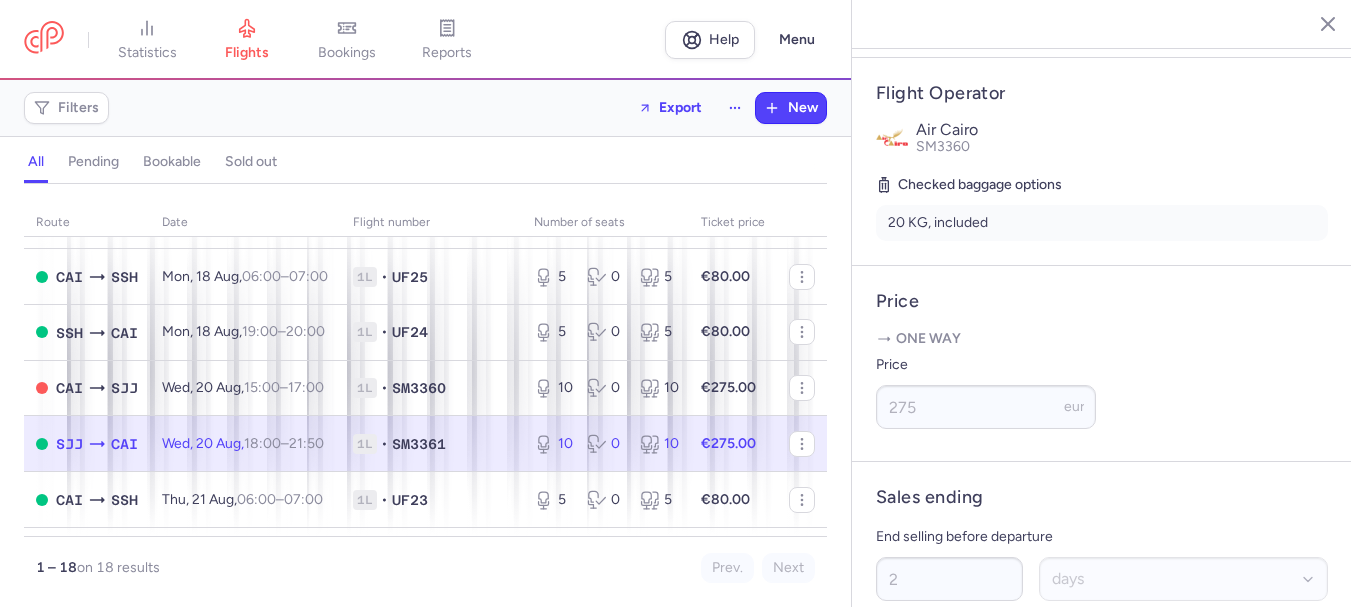 click on "[DAY], [DAY_NUM] [MONTH],  [TIME]  –  [TIME]  [TIMEZONE]" at bounding box center [243, 443] 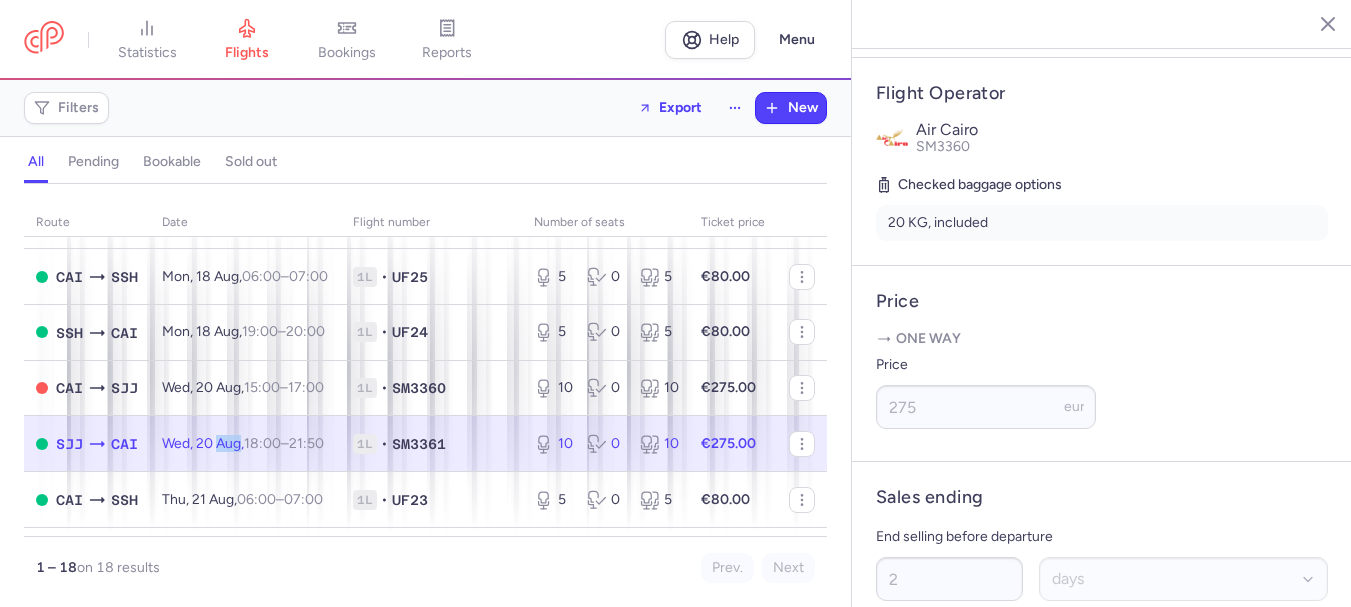 click on "[DAY], [DAY_NUM] [MONTH],  [TIME]  –  [TIME]  [TIMEZONE]" at bounding box center (243, 443) 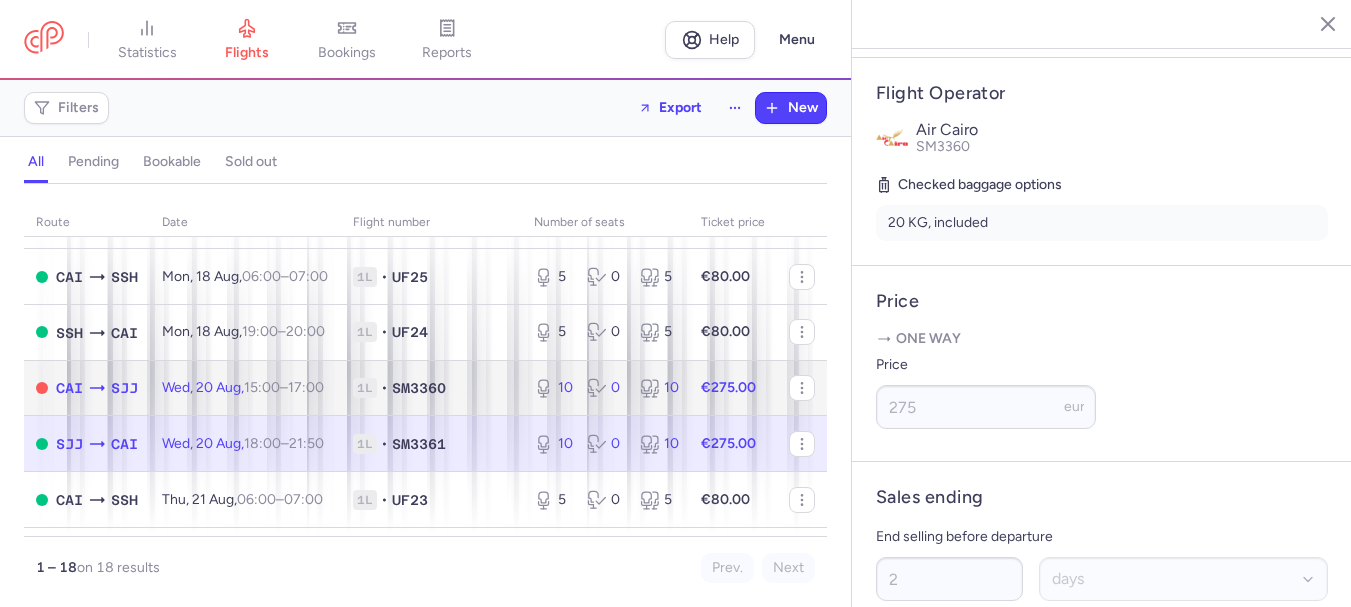 click on "15:00" at bounding box center (262, 387) 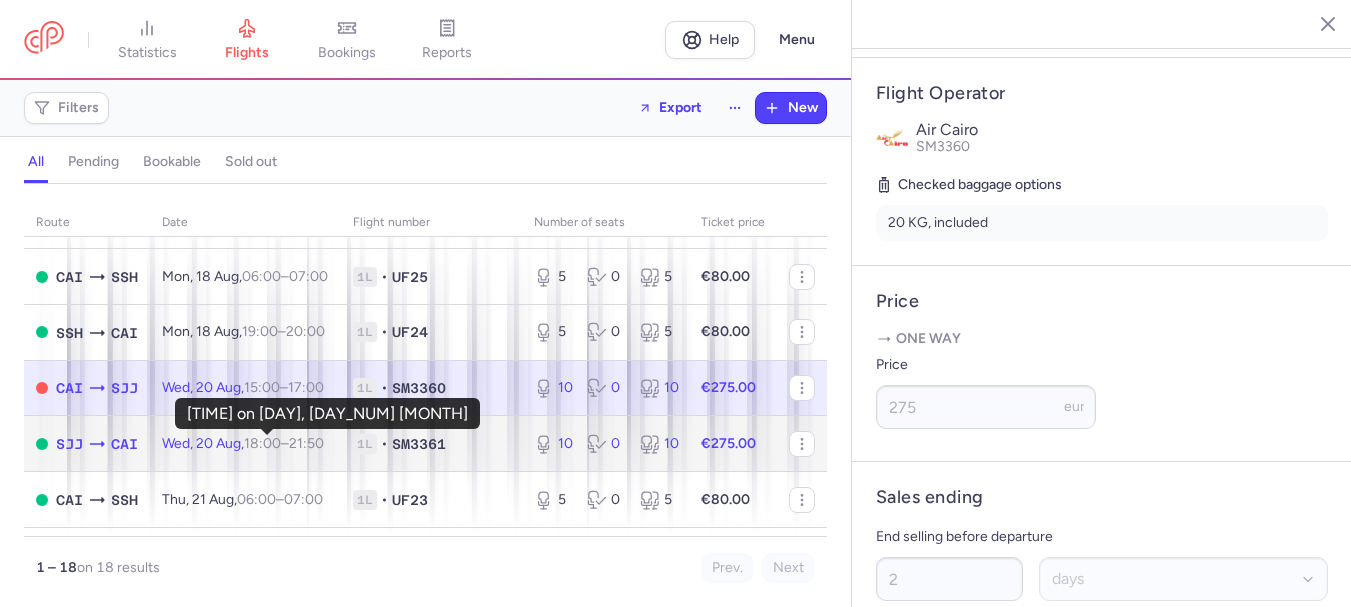 click on "18:00" at bounding box center (262, 443) 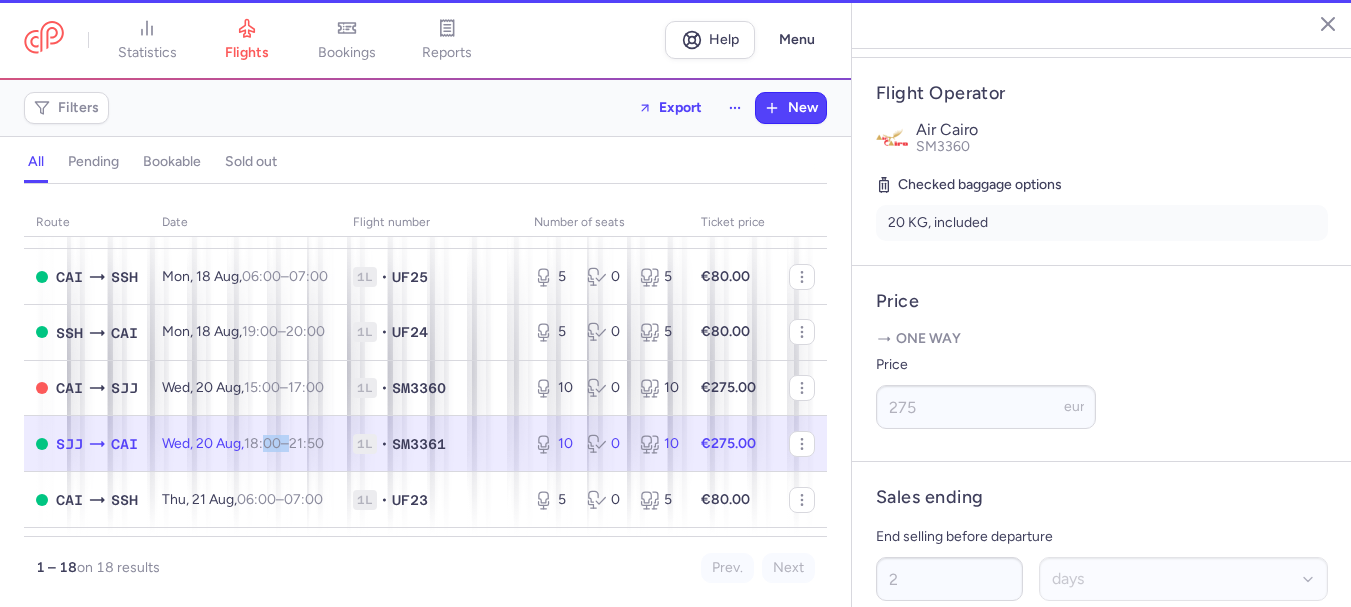 click on "18:00" at bounding box center [262, 443] 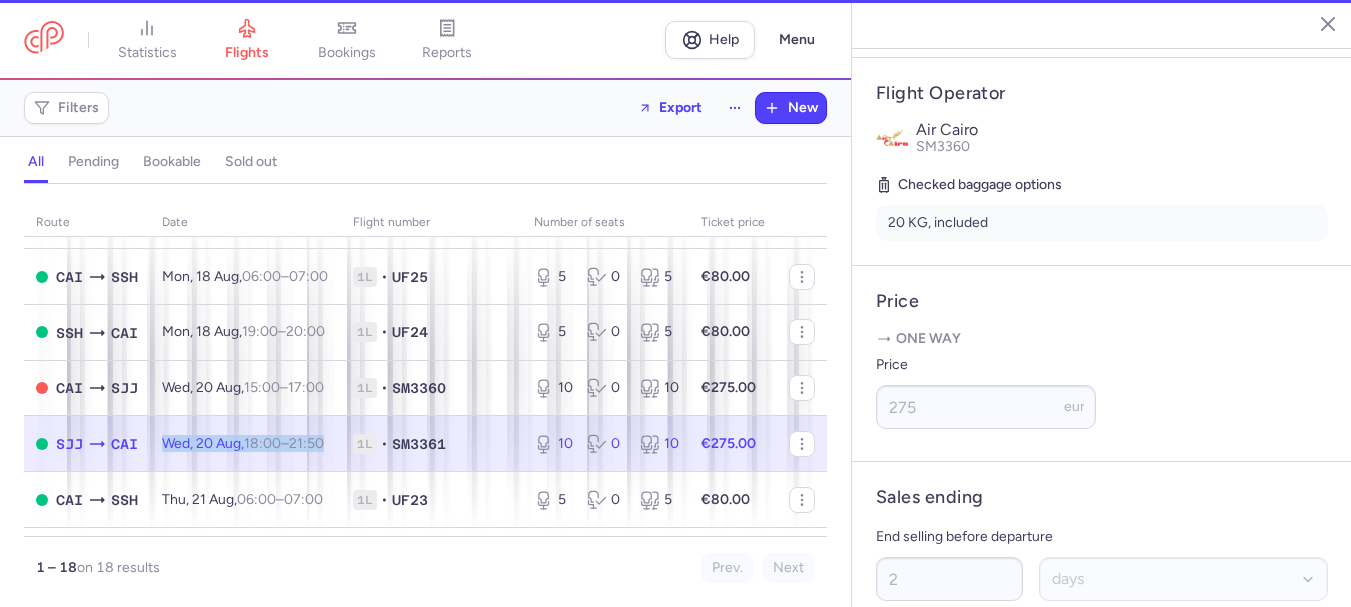 click on "18:00" at bounding box center [262, 443] 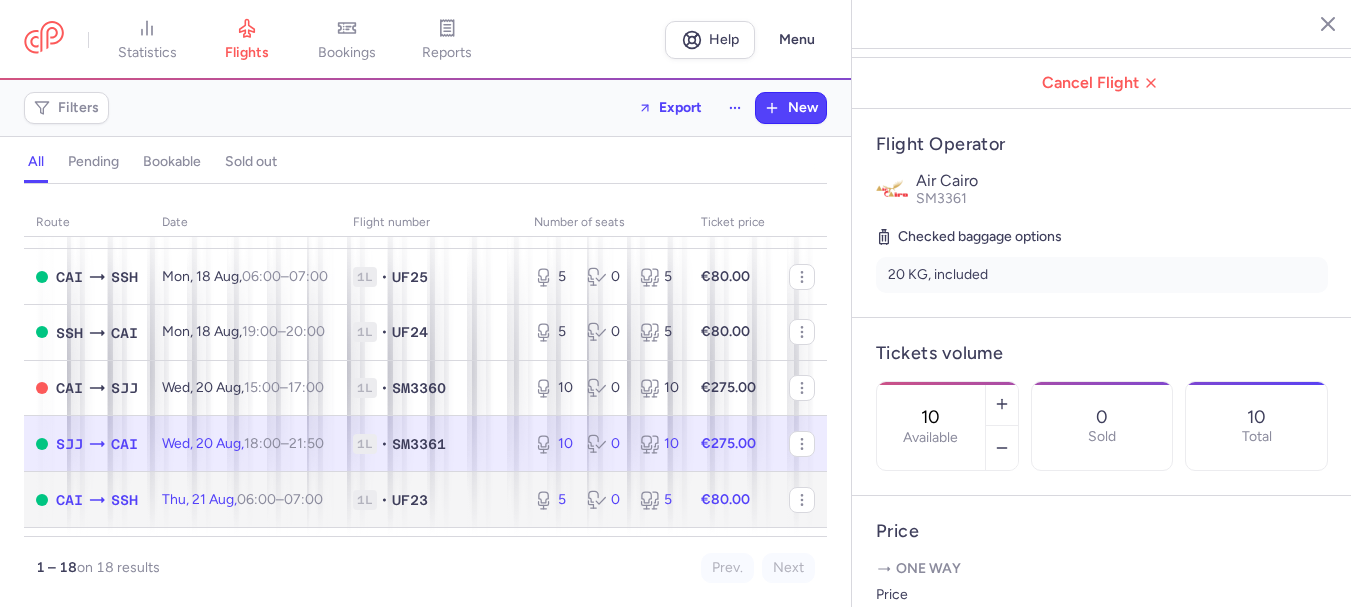 click on "[DAY], [DAY_NUM] [MONTH],  [TIME]  –  [TIME]  [TIMEZONE]" at bounding box center [245, 500] 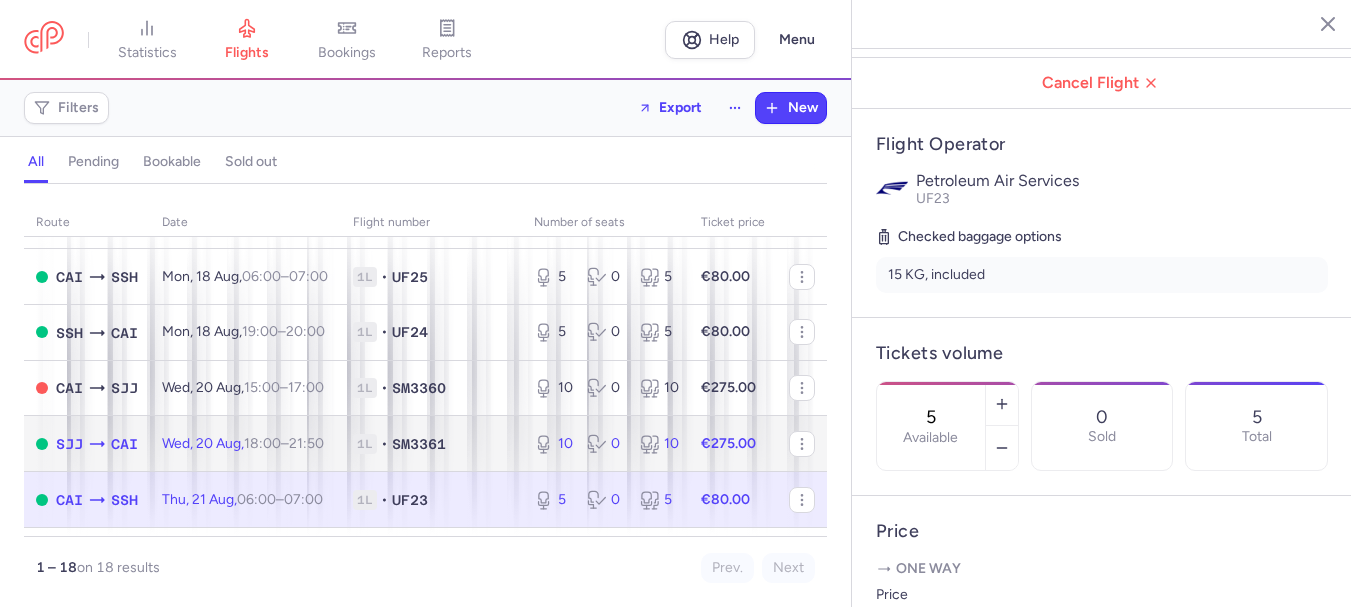 click on "21:50  +0" at bounding box center (306, 443) 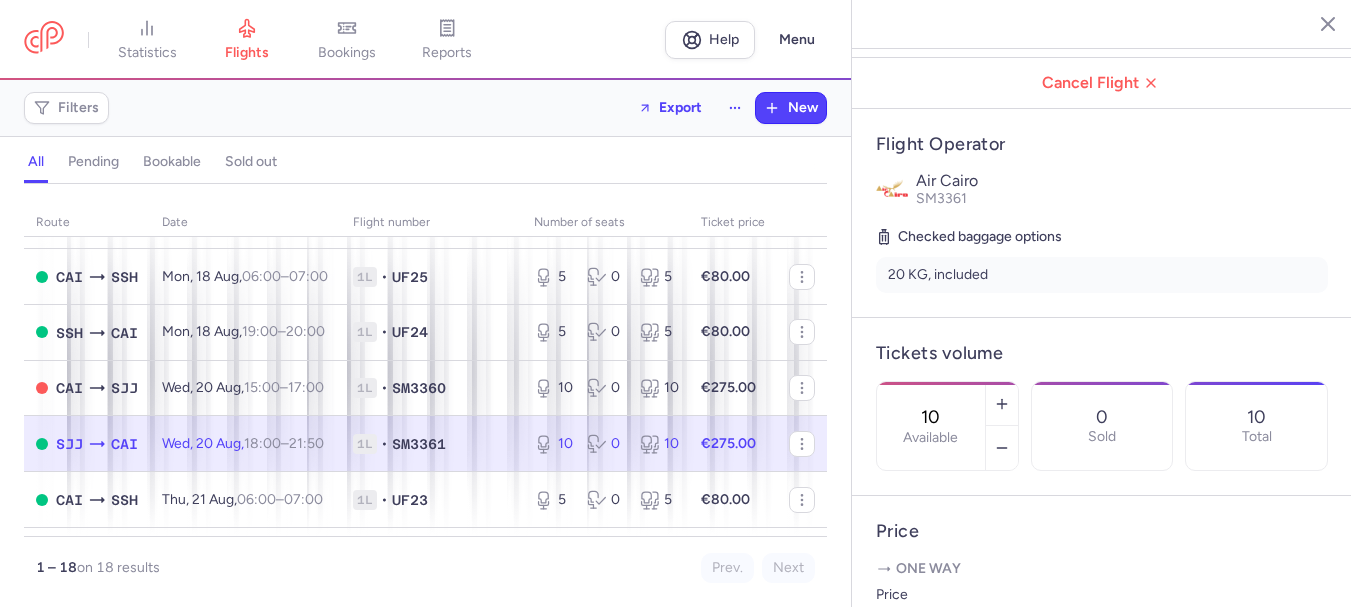 click on "21:50  +0" at bounding box center (306, 443) 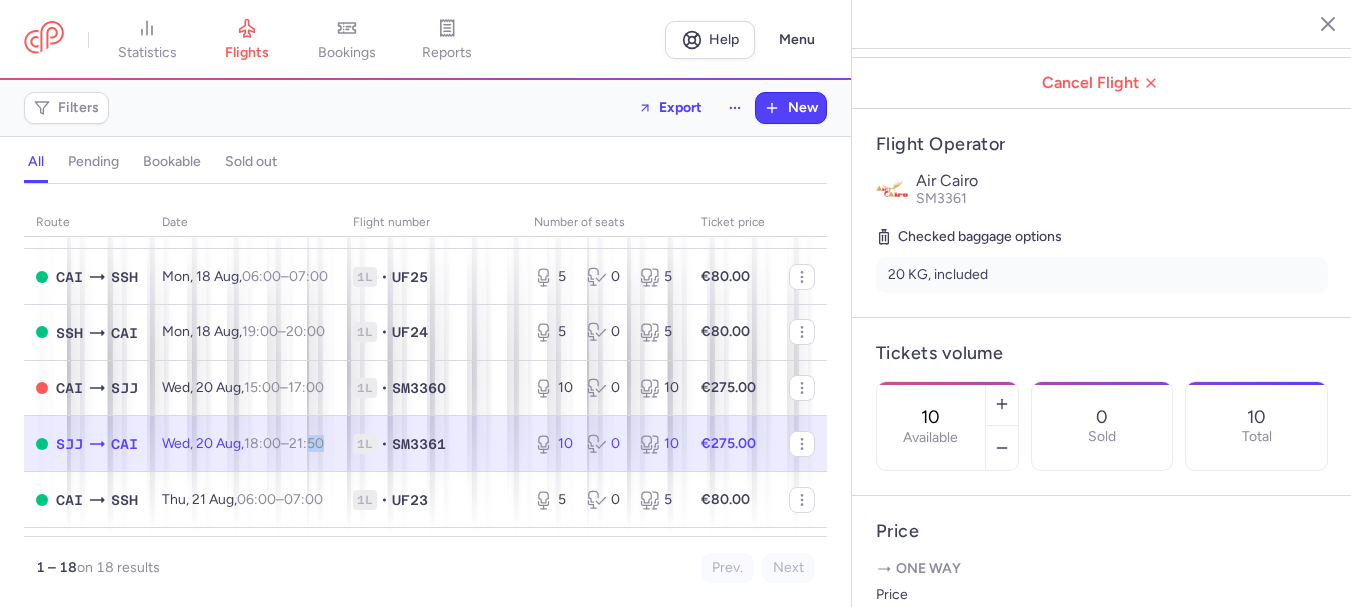 click on "21:50  +0" at bounding box center (306, 443) 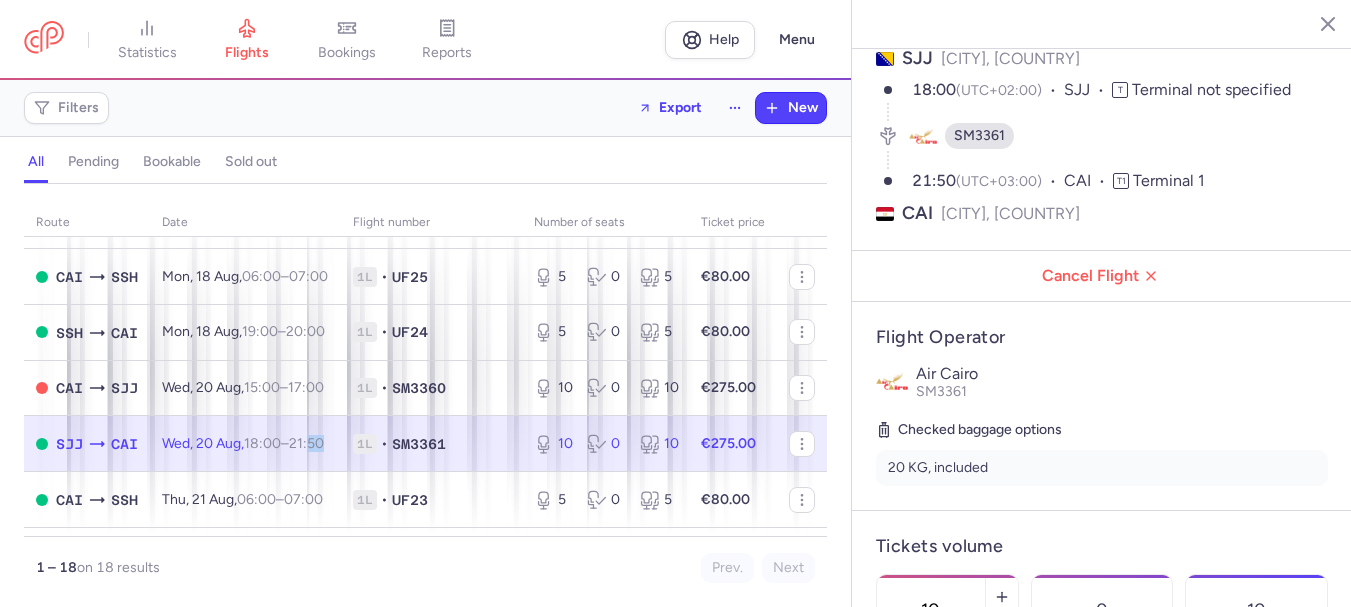 scroll, scrollTop: 0, scrollLeft: 0, axis: both 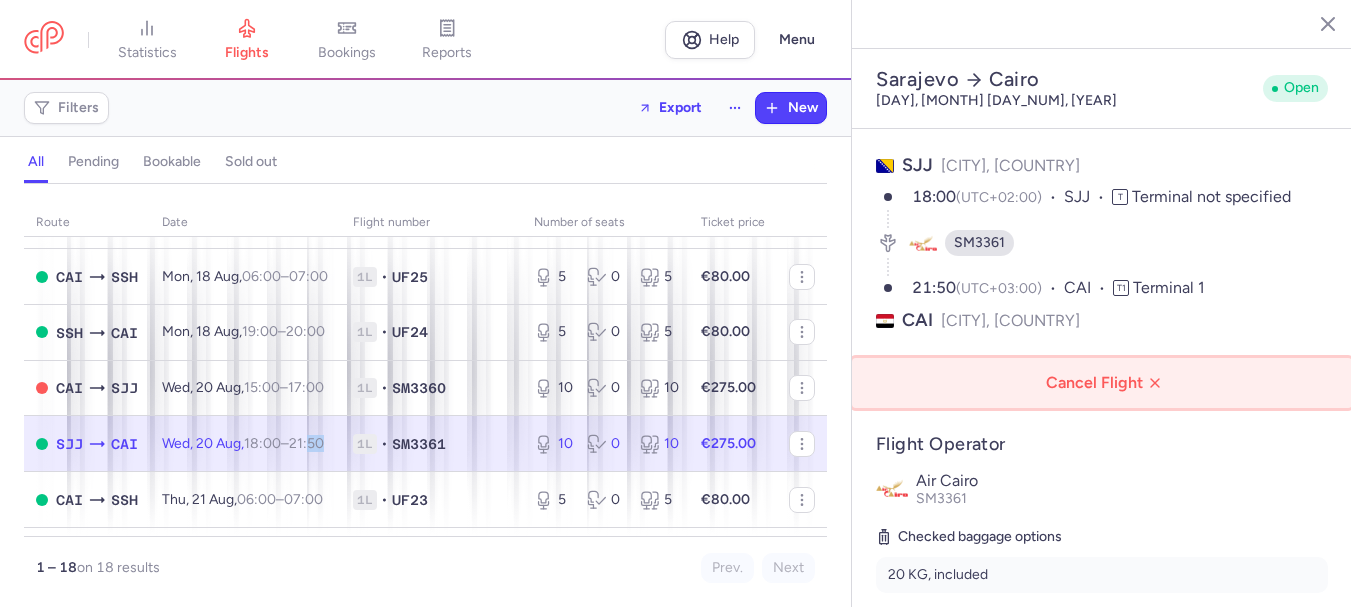 click on "Cancel Flight" at bounding box center [1106, 383] 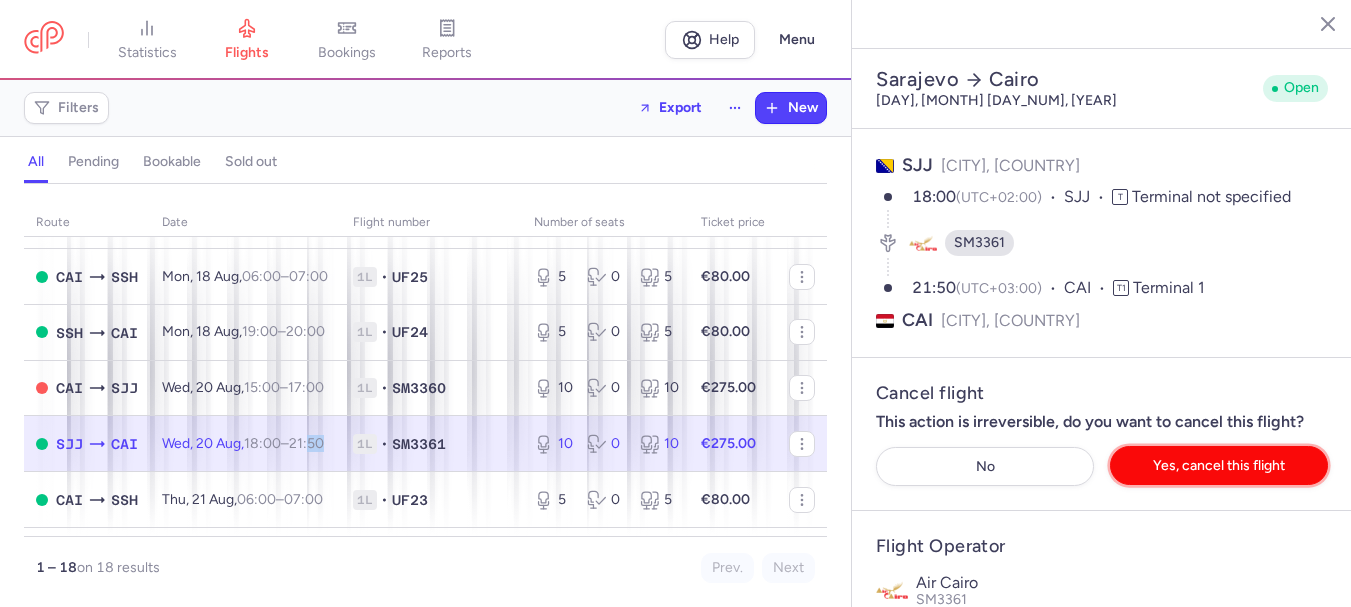 click on "Yes, cancel this flight" at bounding box center (1219, 465) 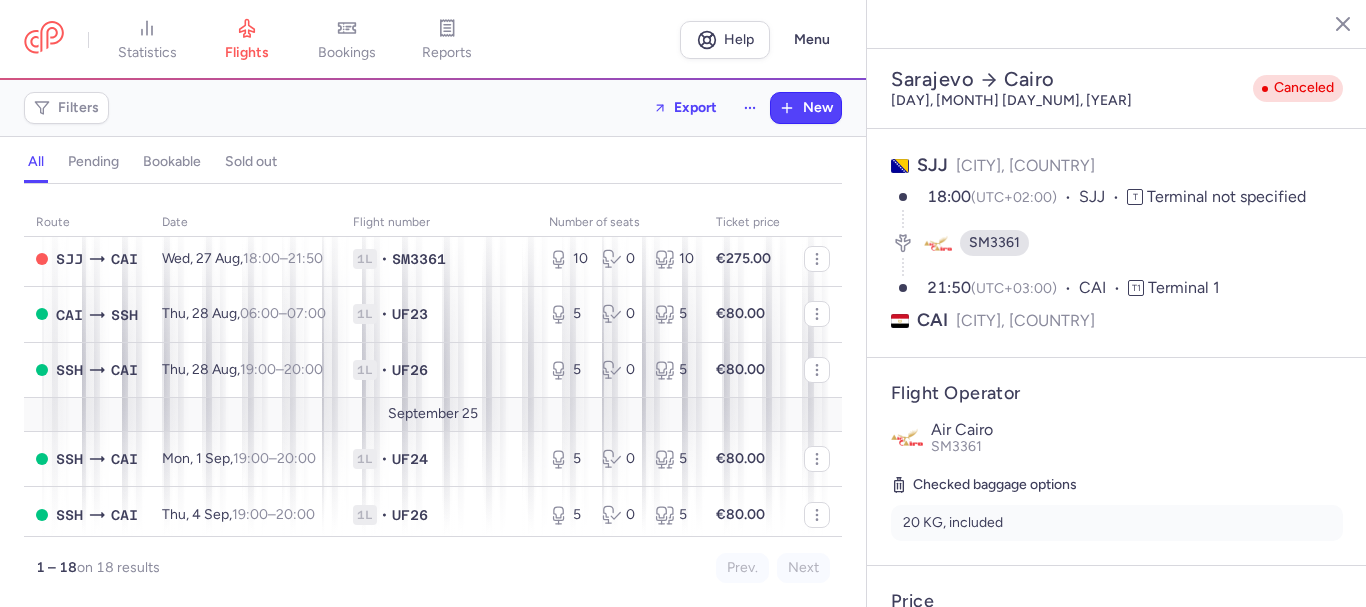 scroll, scrollTop: 770, scrollLeft: 0, axis: vertical 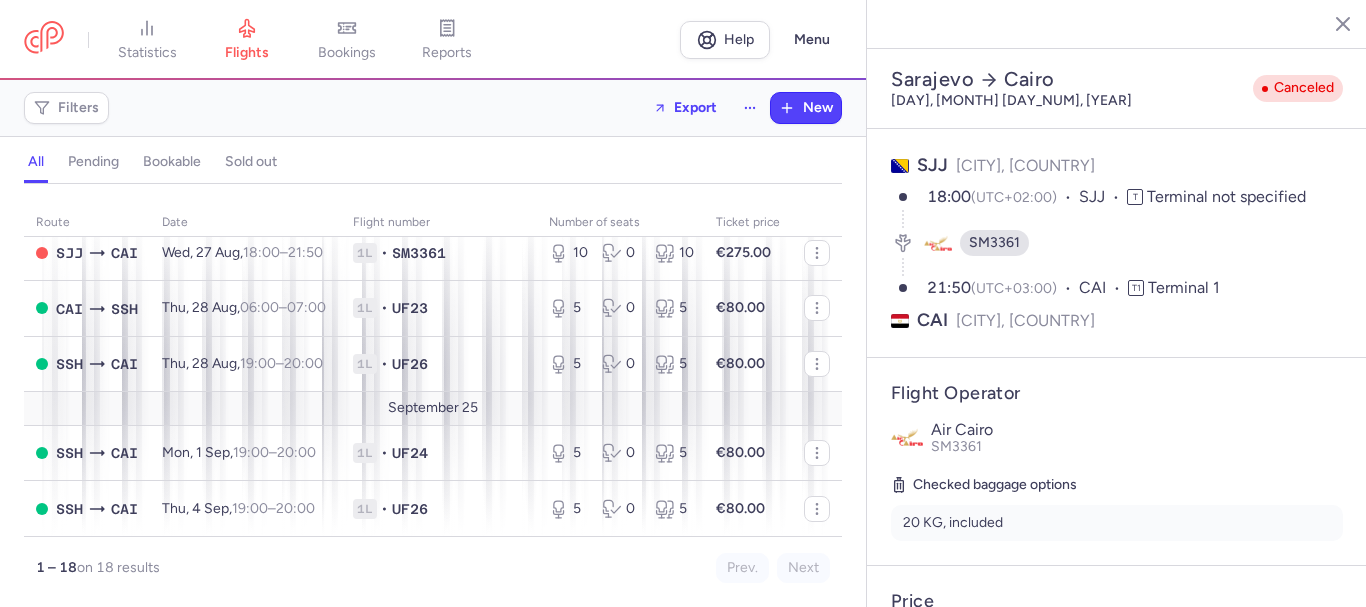 click 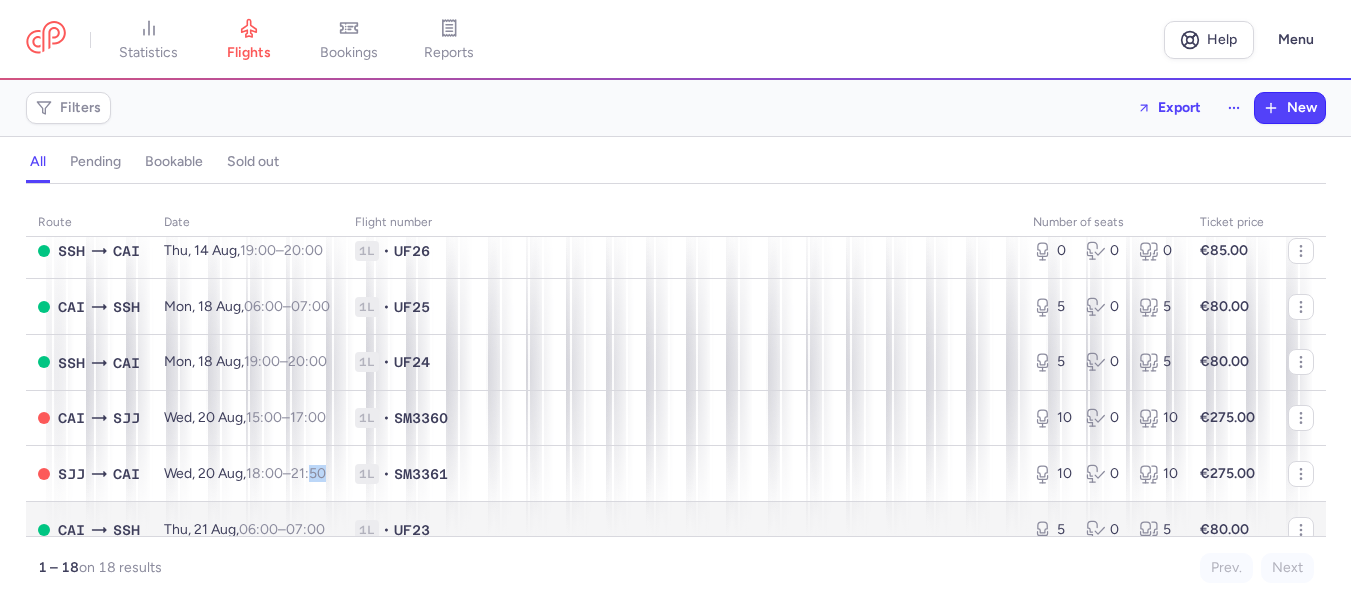 scroll, scrollTop: 0, scrollLeft: 0, axis: both 